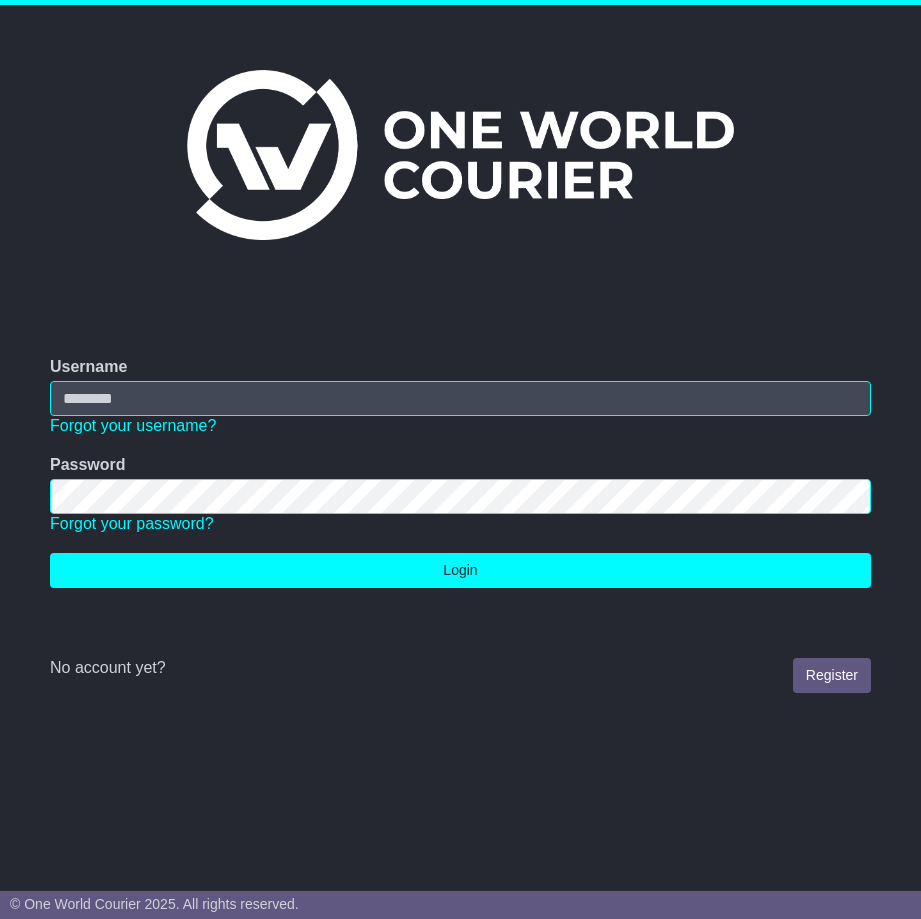 scroll, scrollTop: 0, scrollLeft: 0, axis: both 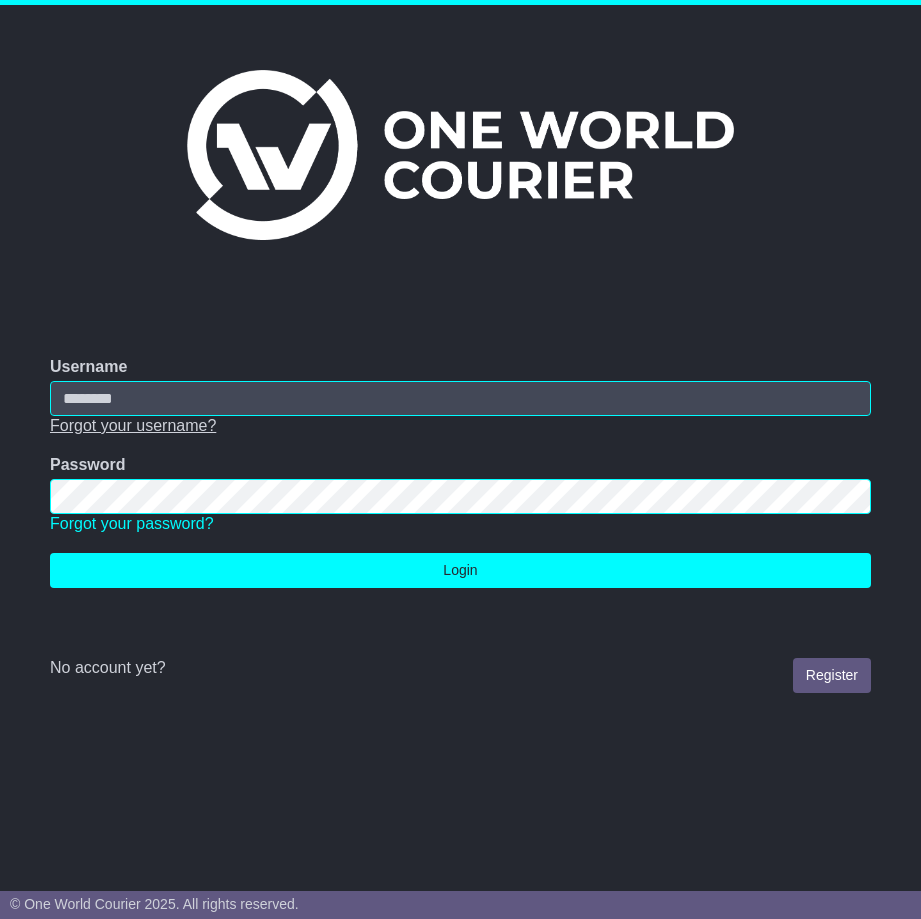 type on "**********" 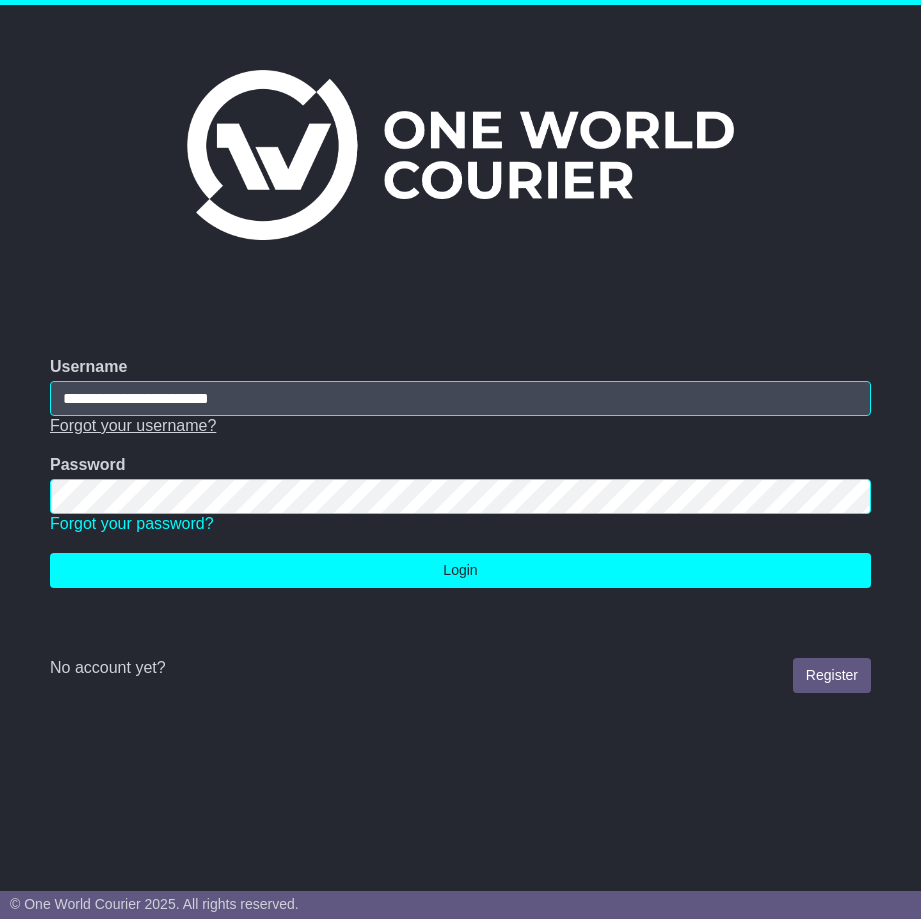 click on "Forgot your username?" at bounding box center [133, 425] 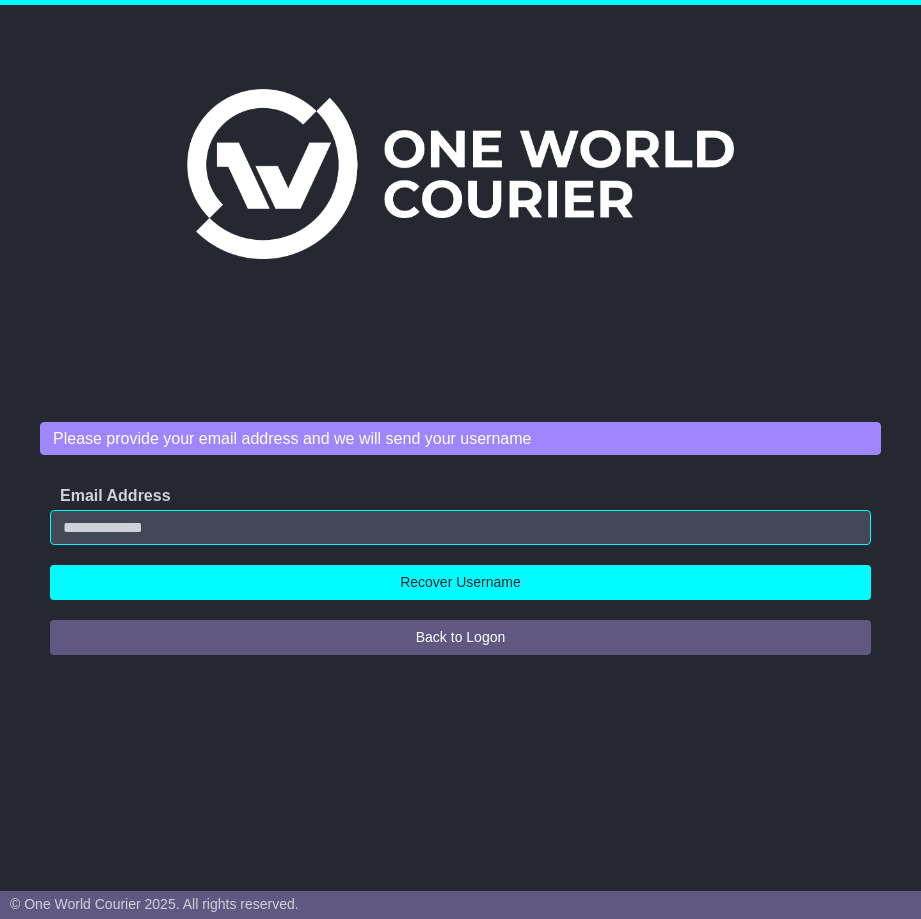 click on "Email Address" at bounding box center [460, 515] 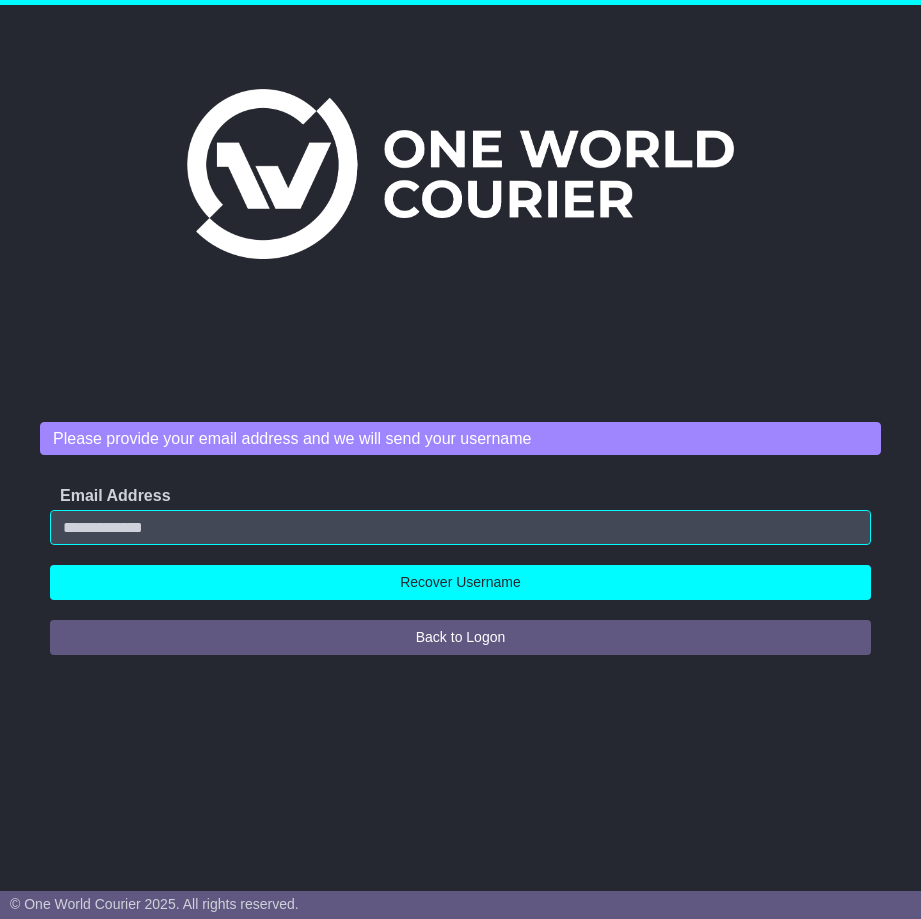 click on "Please provide your email address and we will send your username" at bounding box center [460, 438] 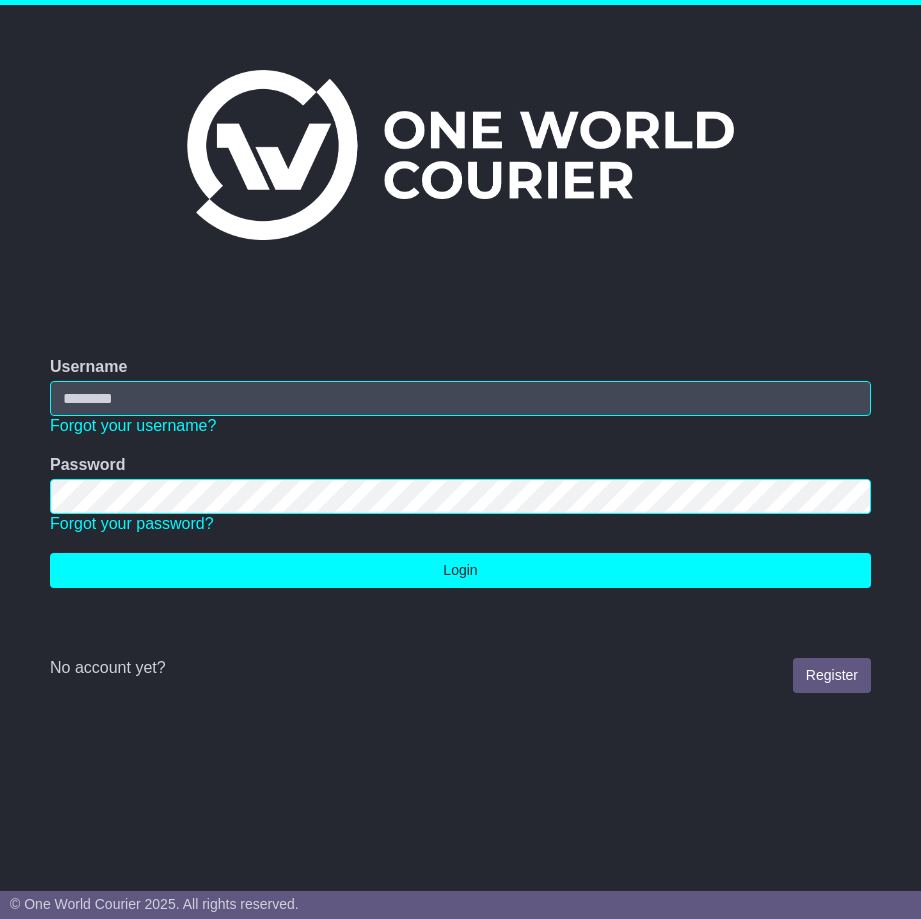 scroll, scrollTop: 0, scrollLeft: 0, axis: both 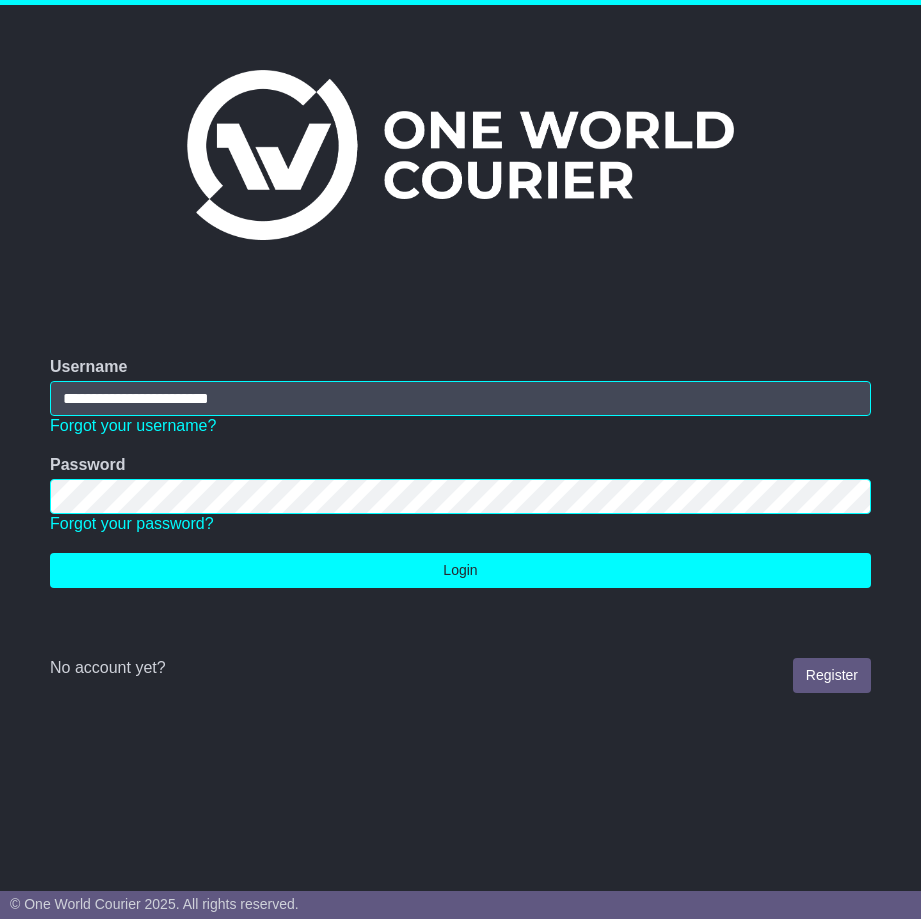 click on "**********" at bounding box center (460, 398) 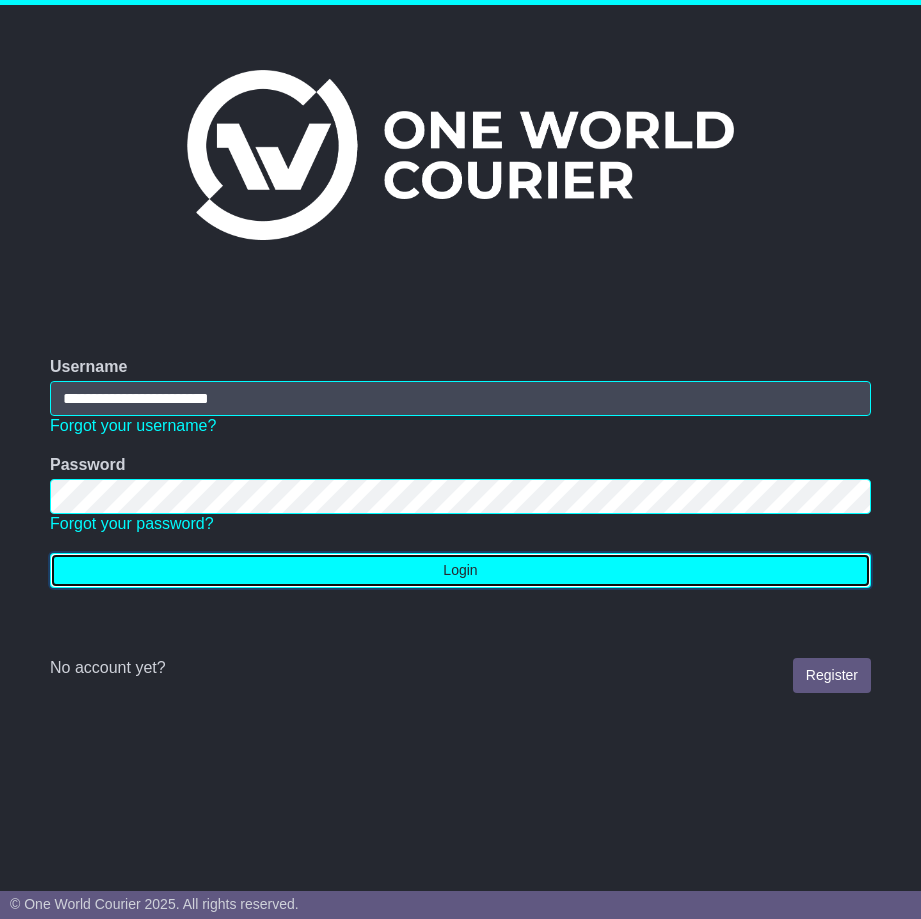 click on "Login" at bounding box center (460, 570) 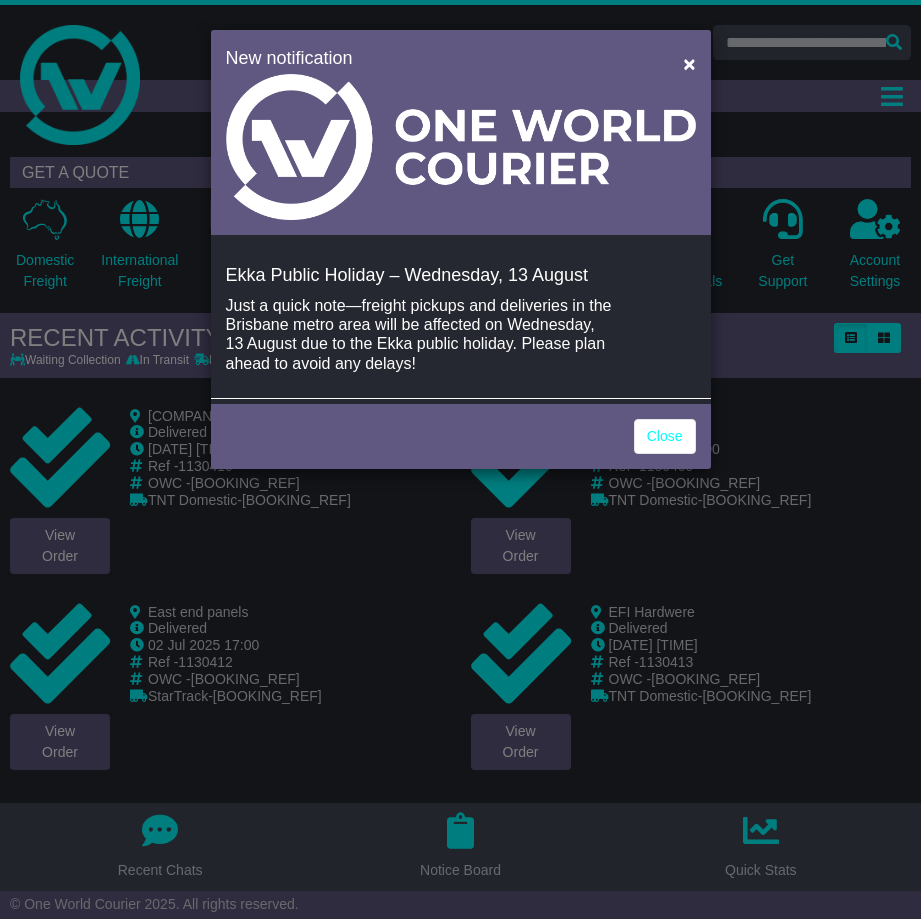 scroll, scrollTop: 0, scrollLeft: 0, axis: both 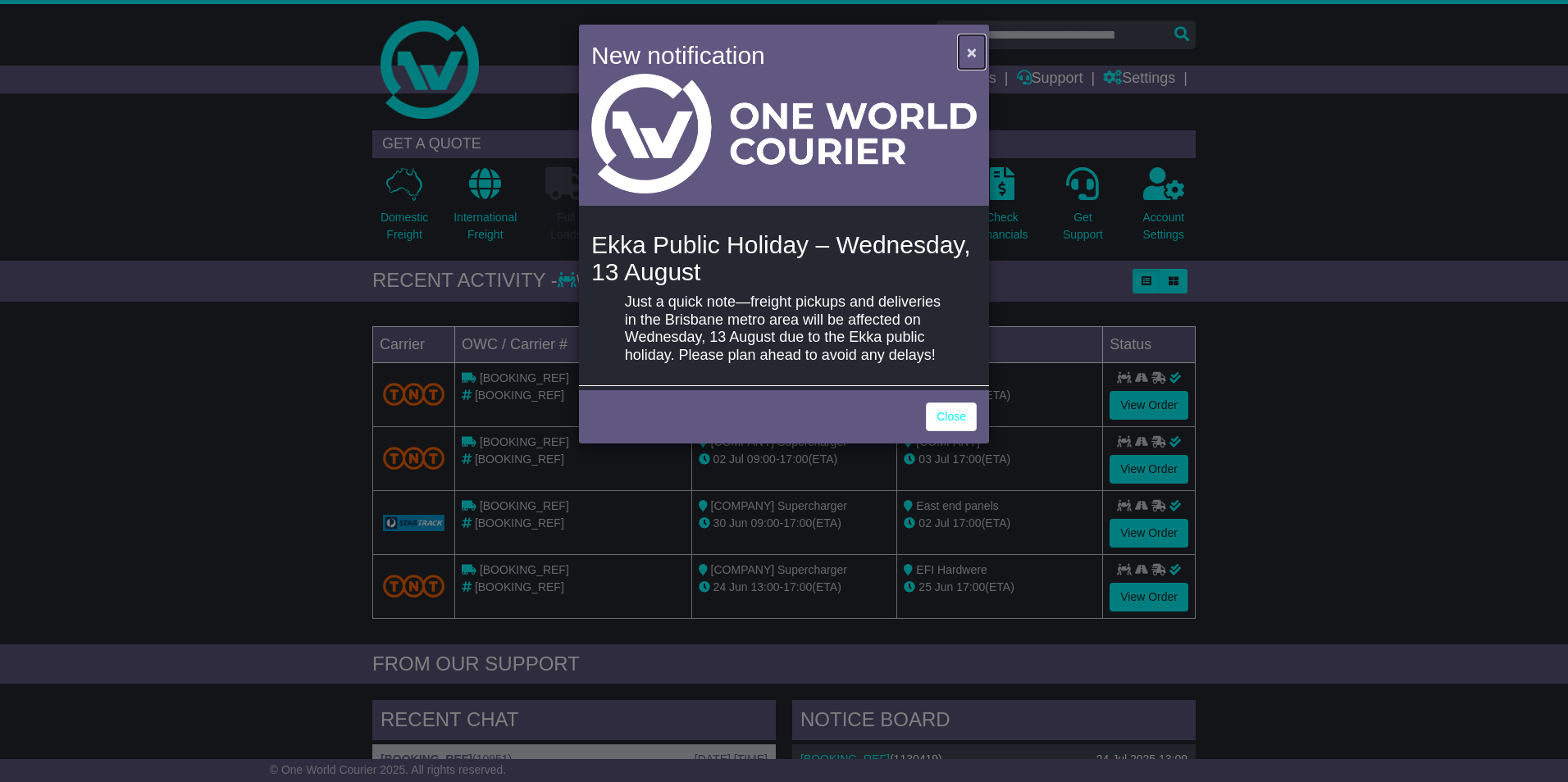 click on "×" at bounding box center [972, 52] 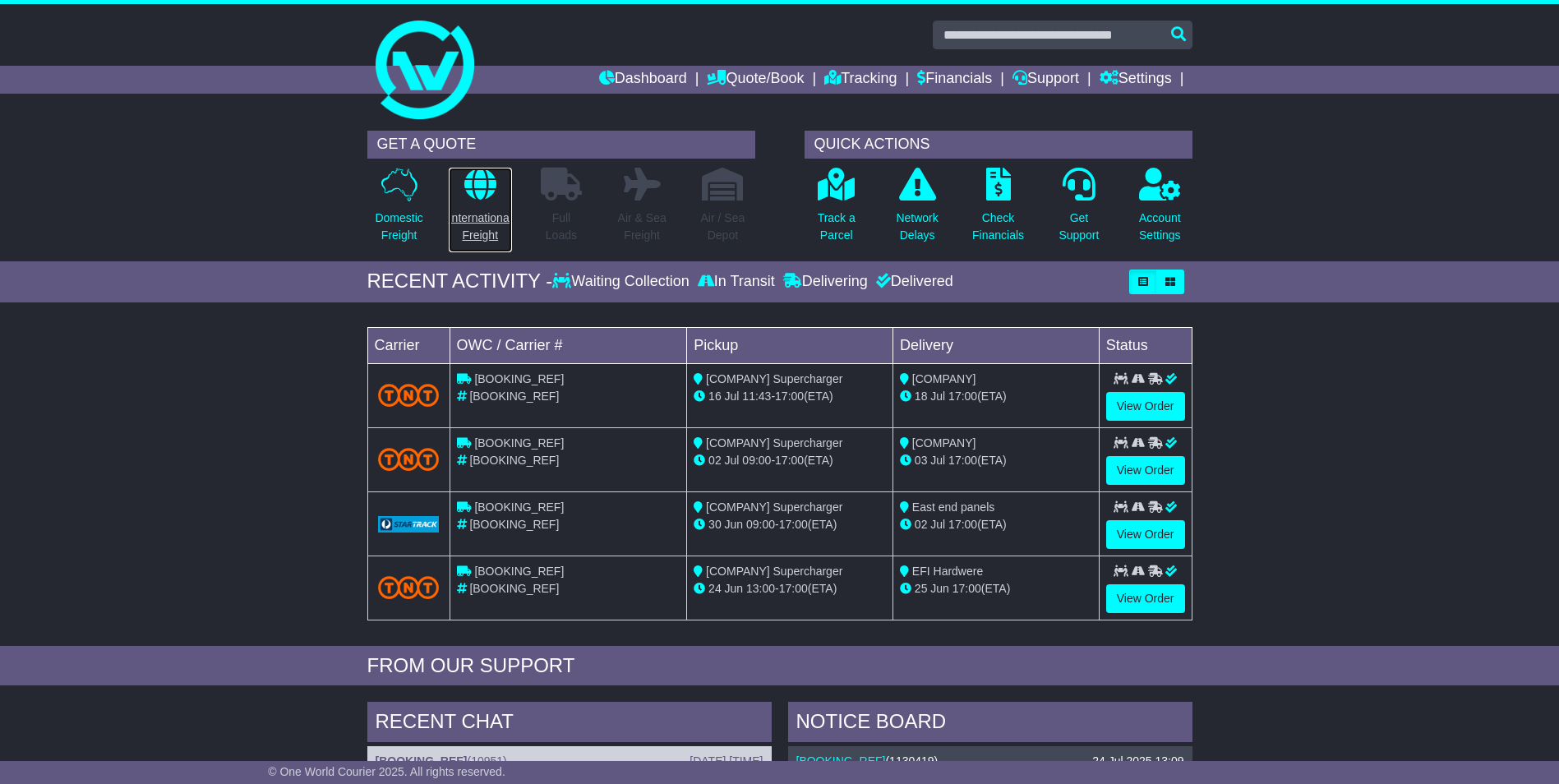 click at bounding box center (480, 184) 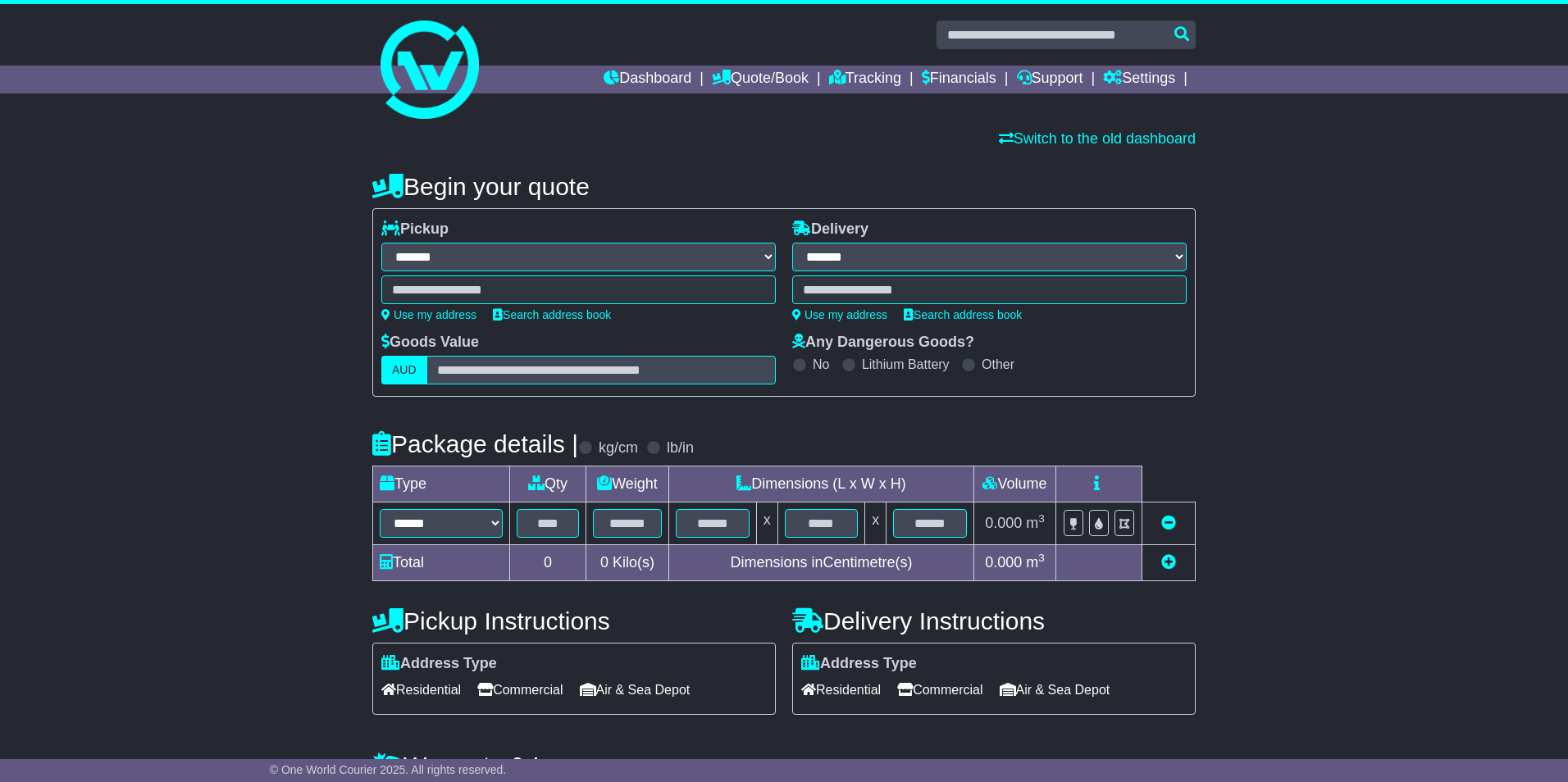 select on "**" 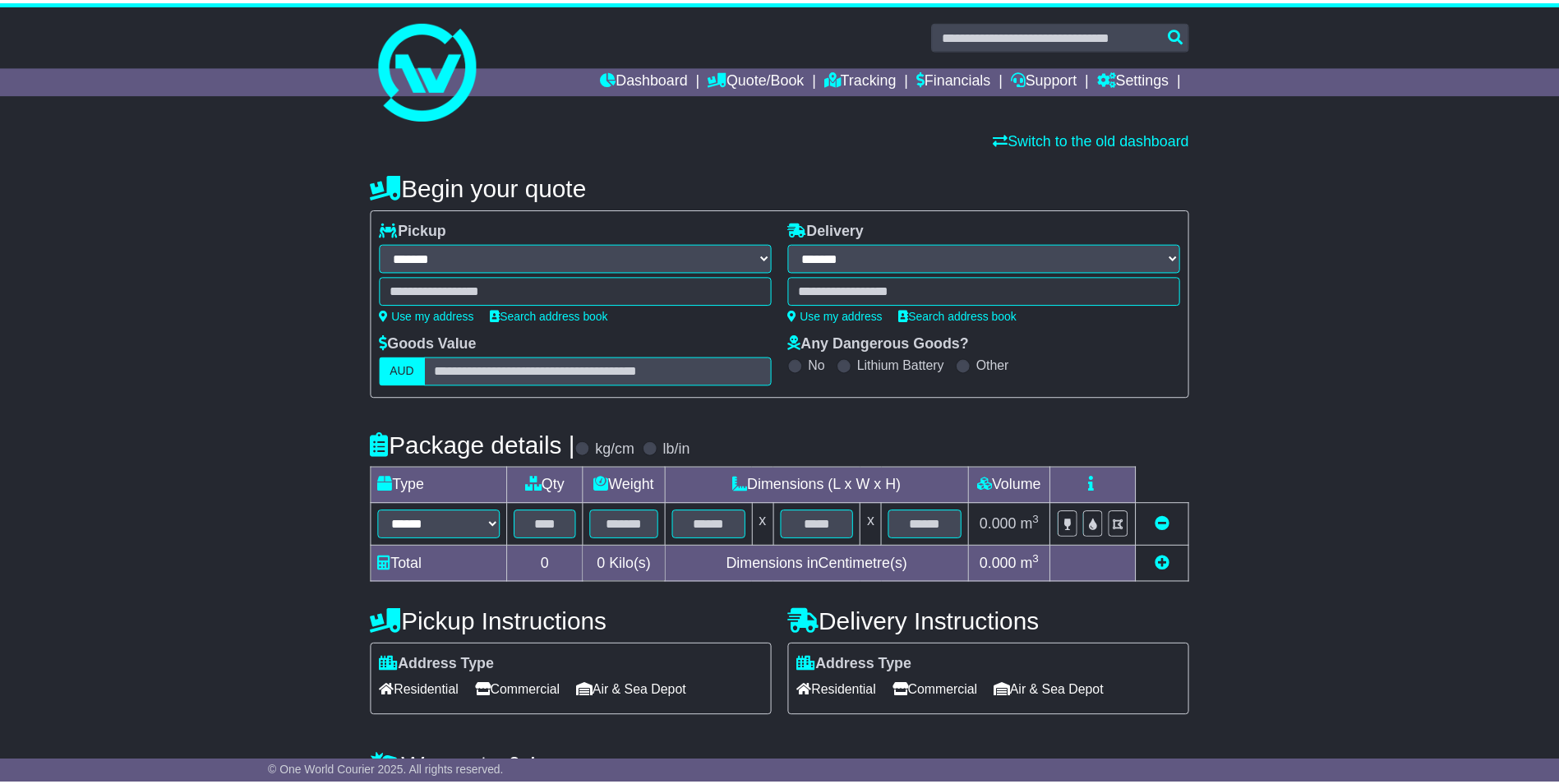 scroll, scrollTop: 0, scrollLeft: 0, axis: both 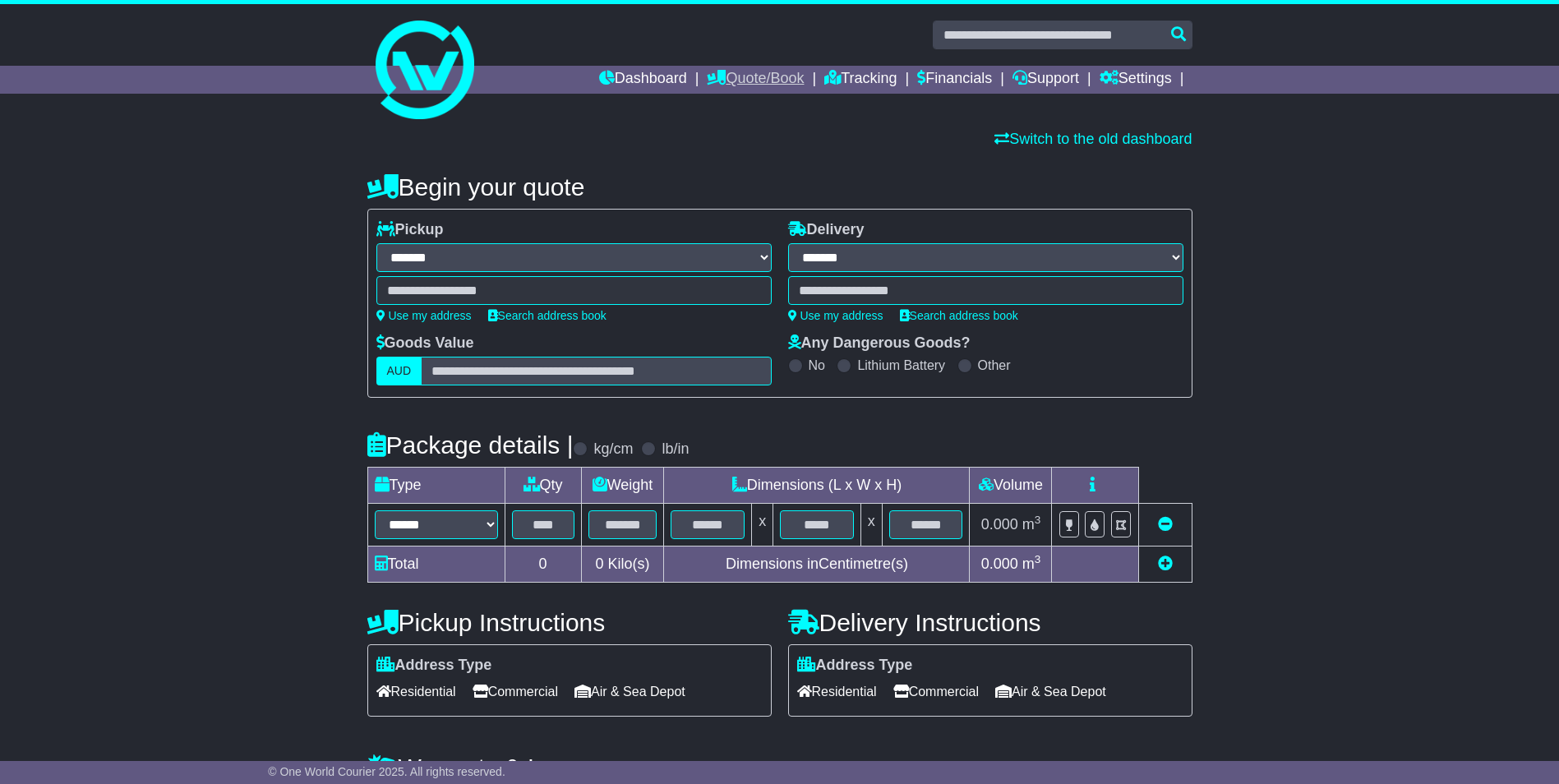 click on "Quote/Book" at bounding box center (755, 80) 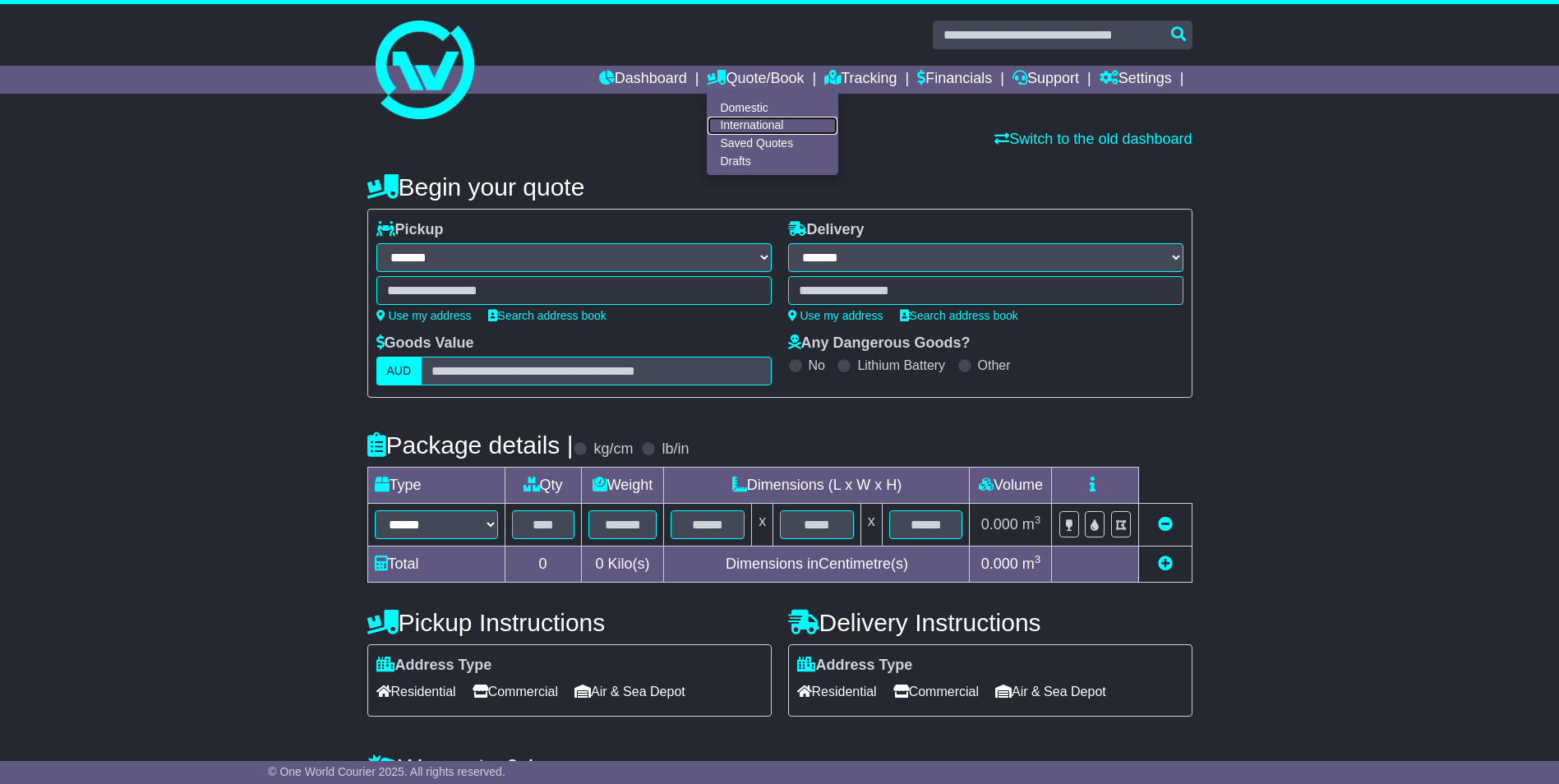 click on "International" at bounding box center (773, 126) 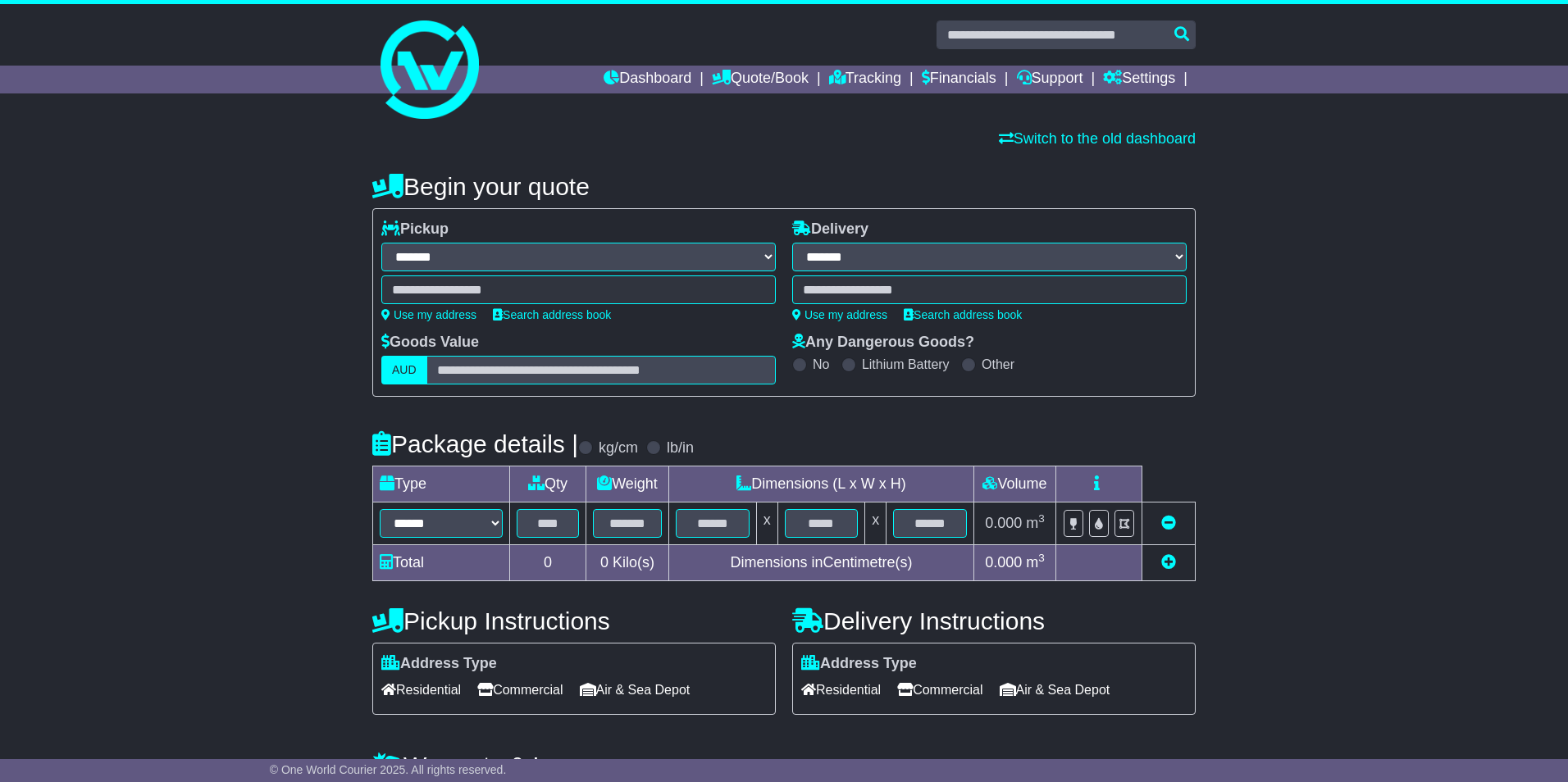 select on "**" 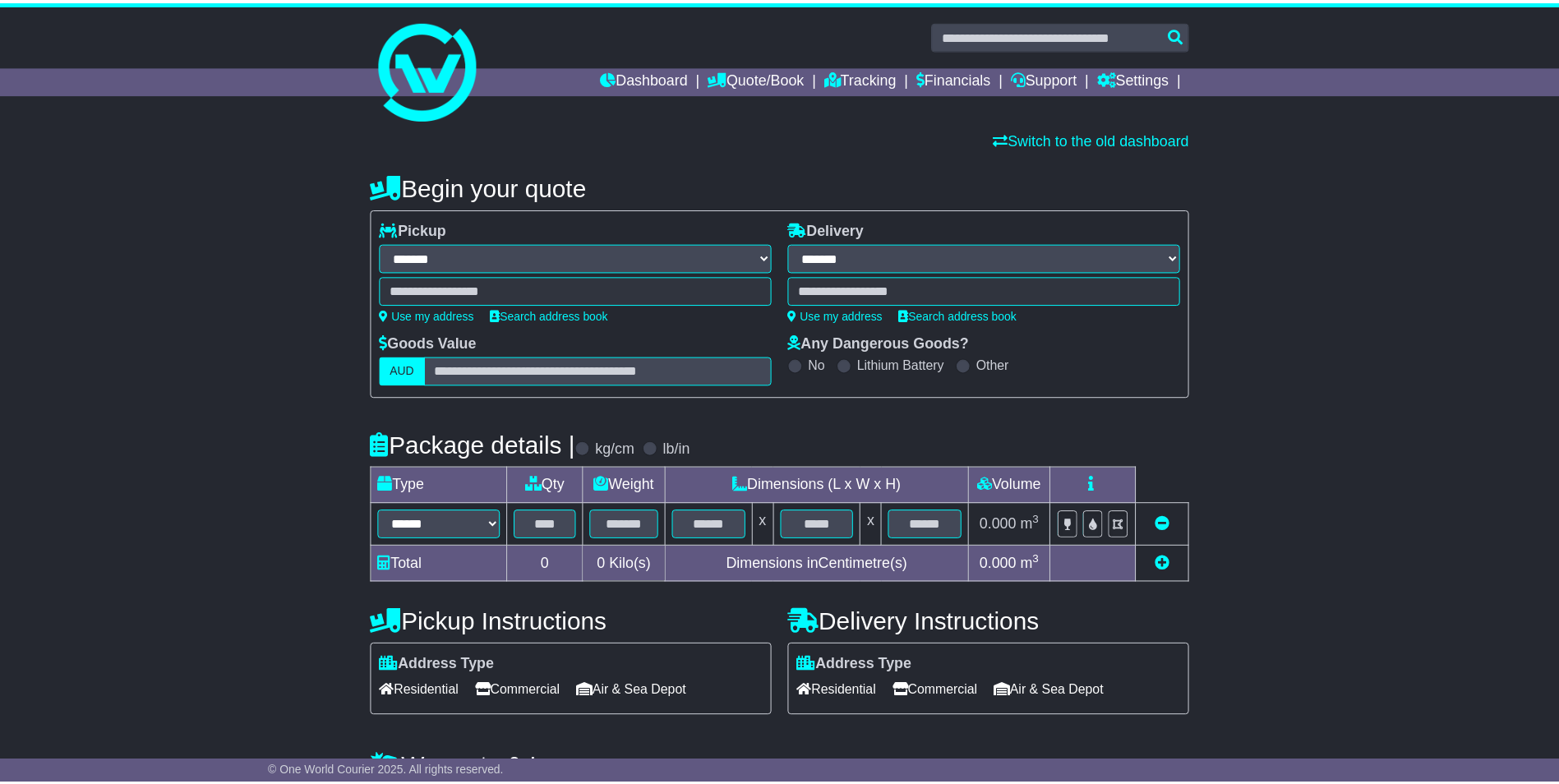 scroll, scrollTop: 0, scrollLeft: 0, axis: both 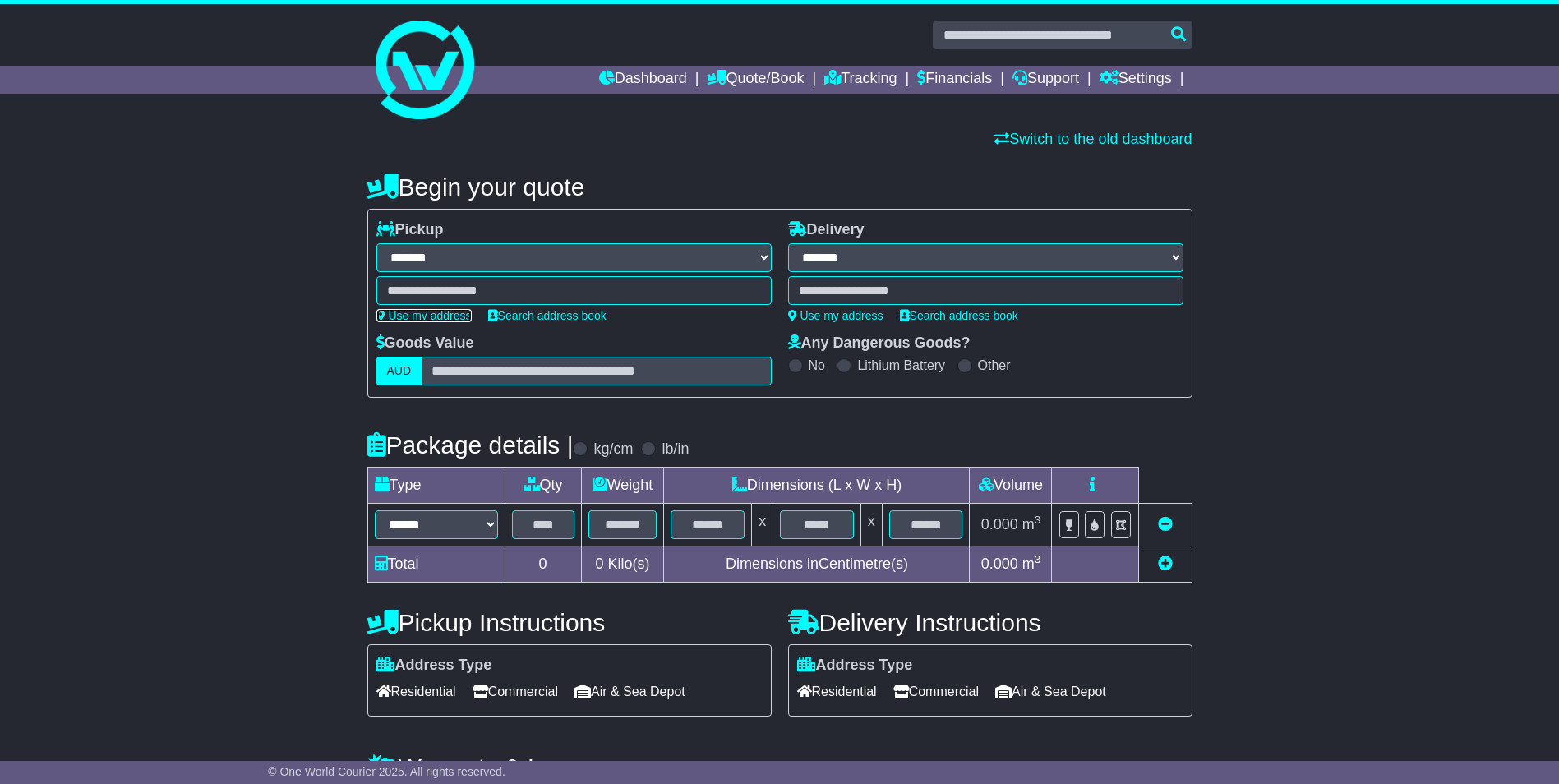 click on "Use my address" at bounding box center [424, 316] 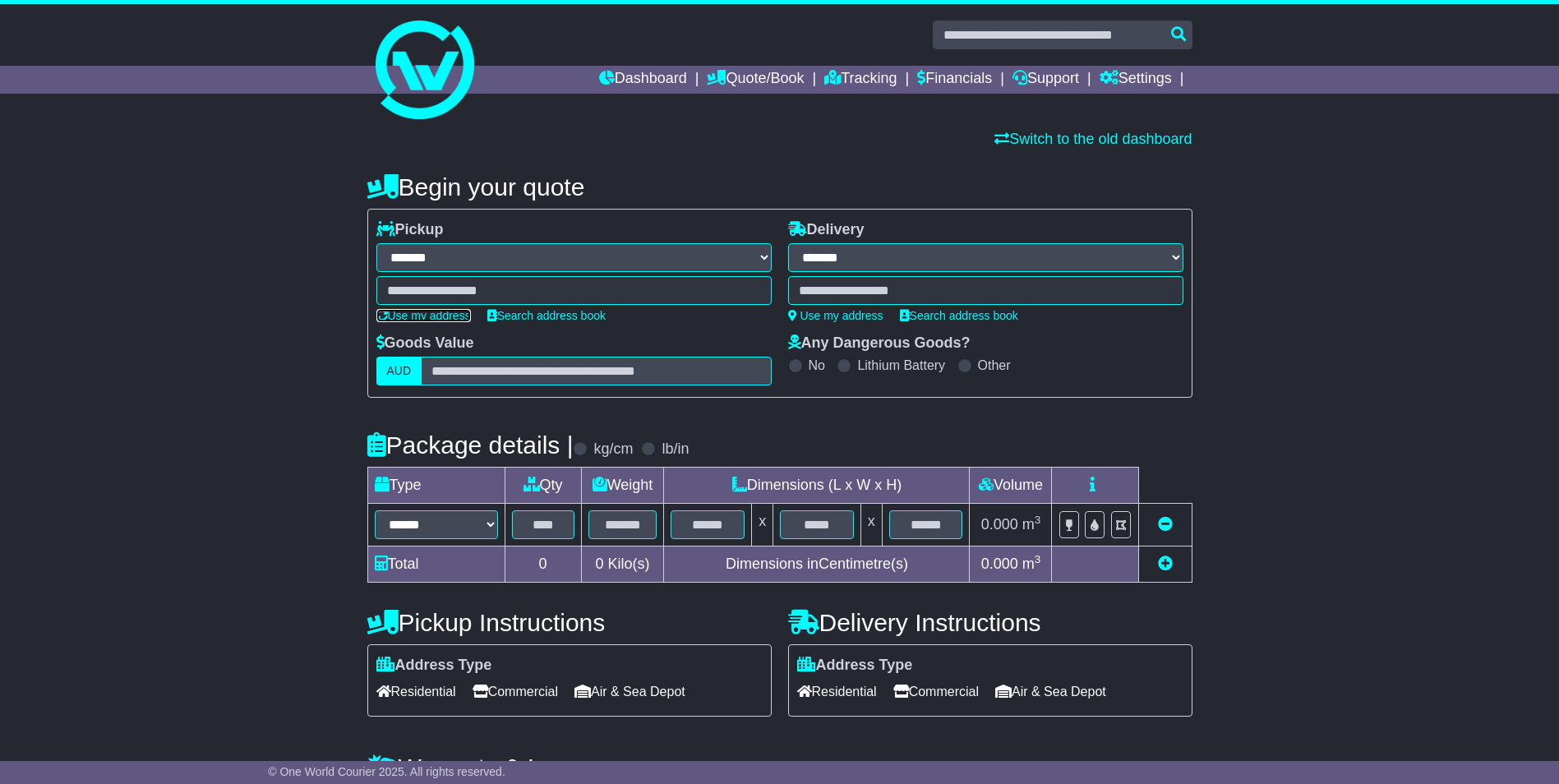 type on "**********" 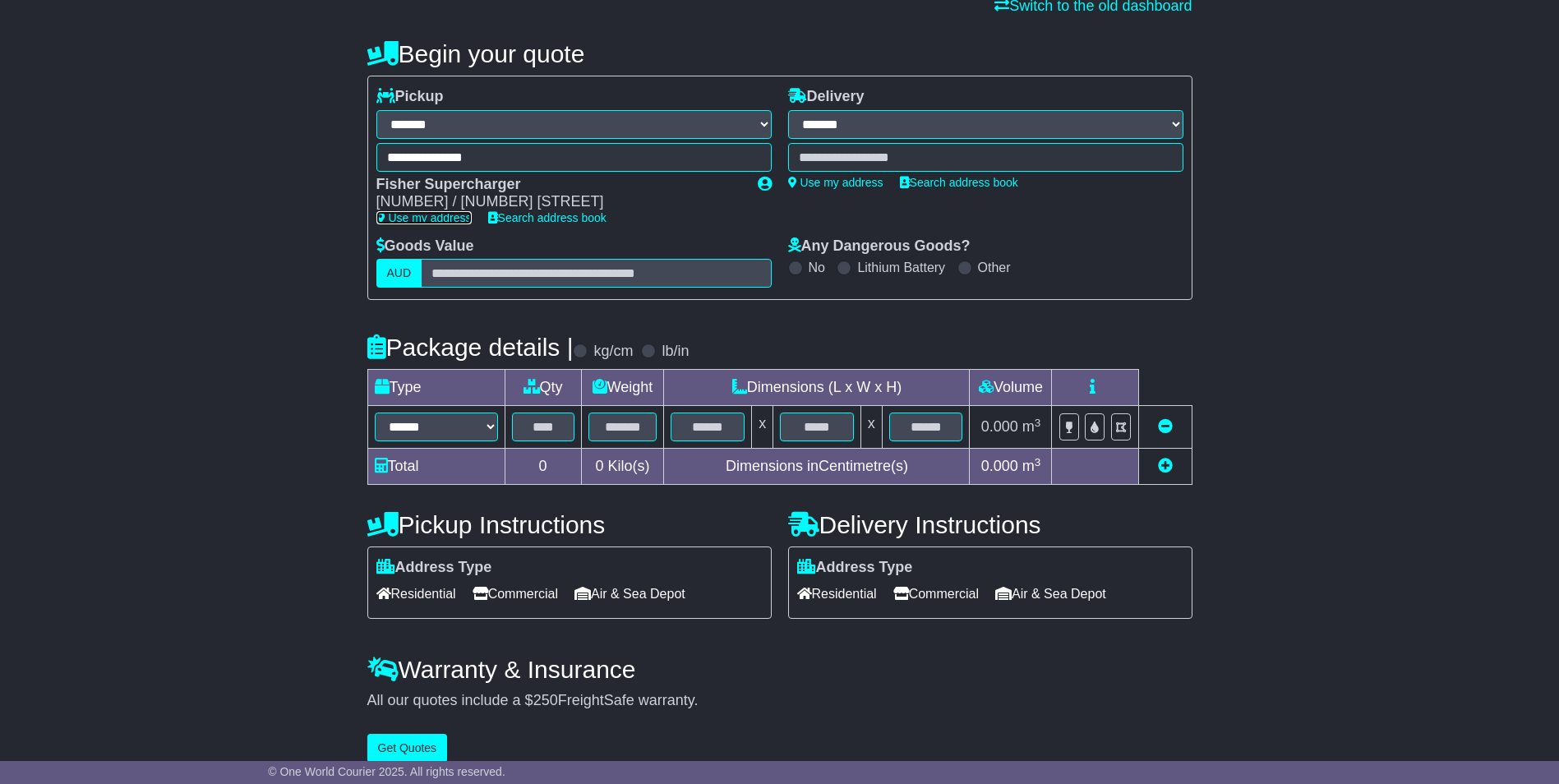scroll, scrollTop: 153, scrollLeft: 0, axis: vertical 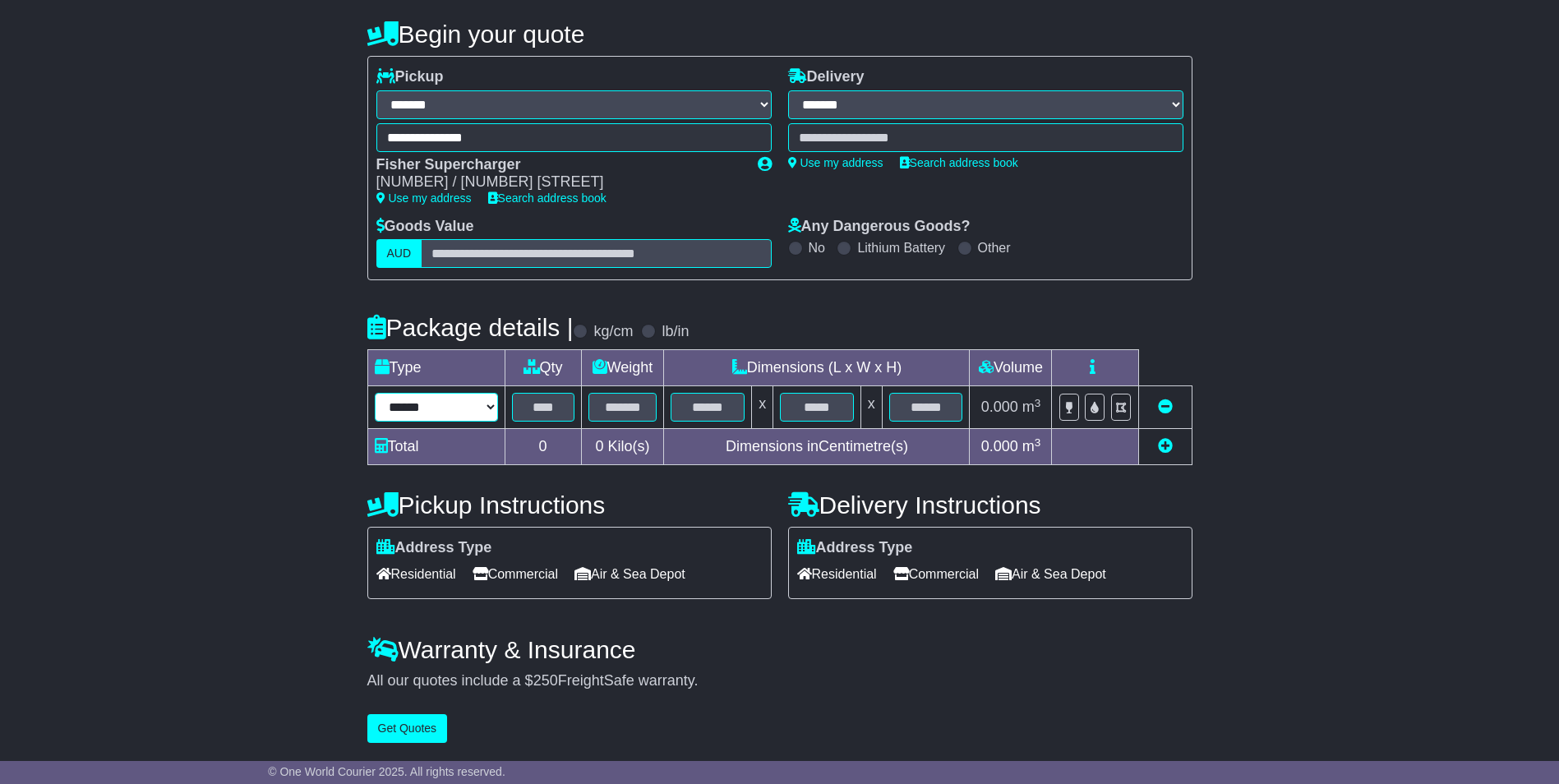 click on "****** ****** *** ******** ***** **** **** ****** *** *******" at bounding box center (436, 407) 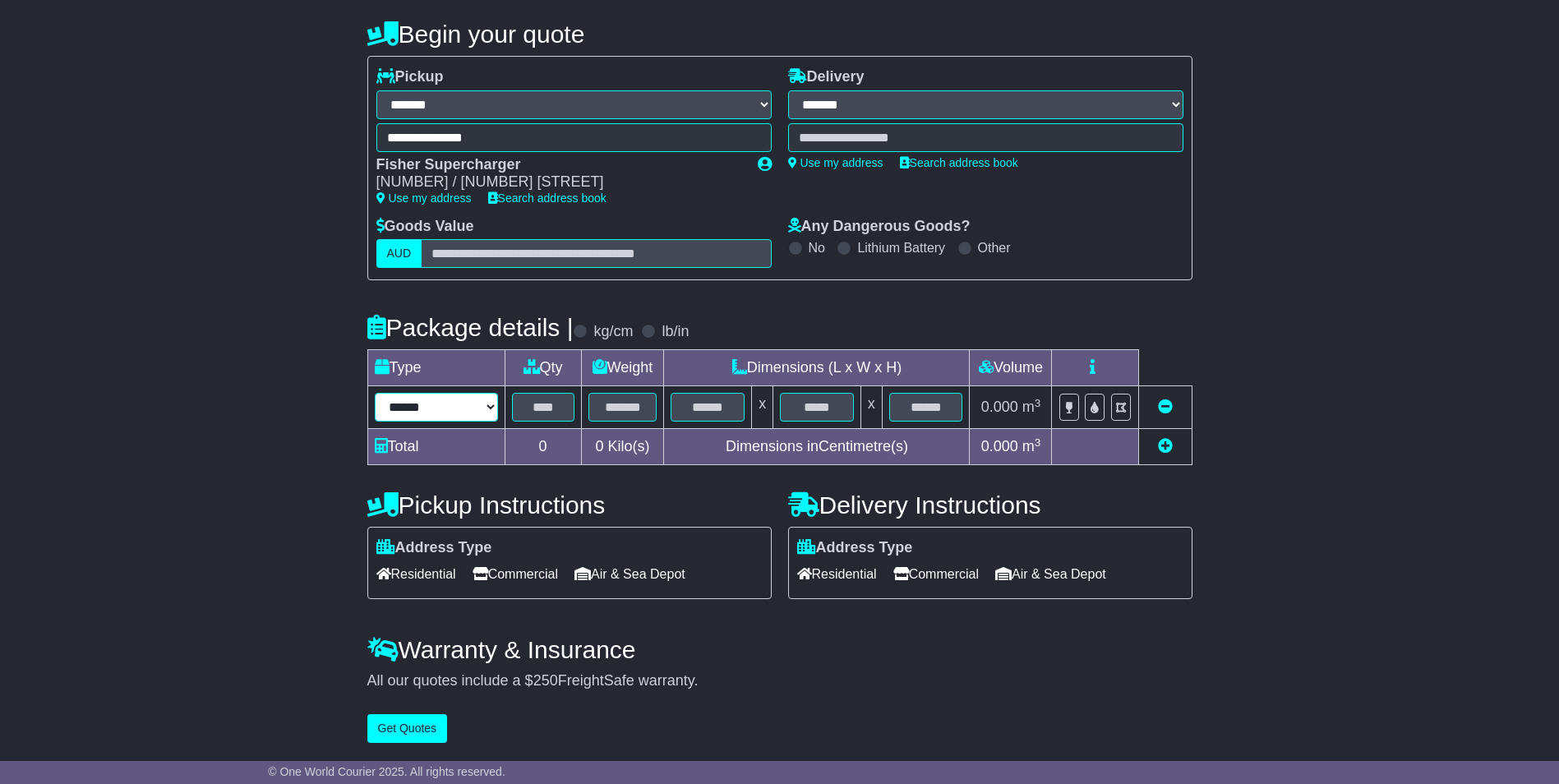 select on "****" 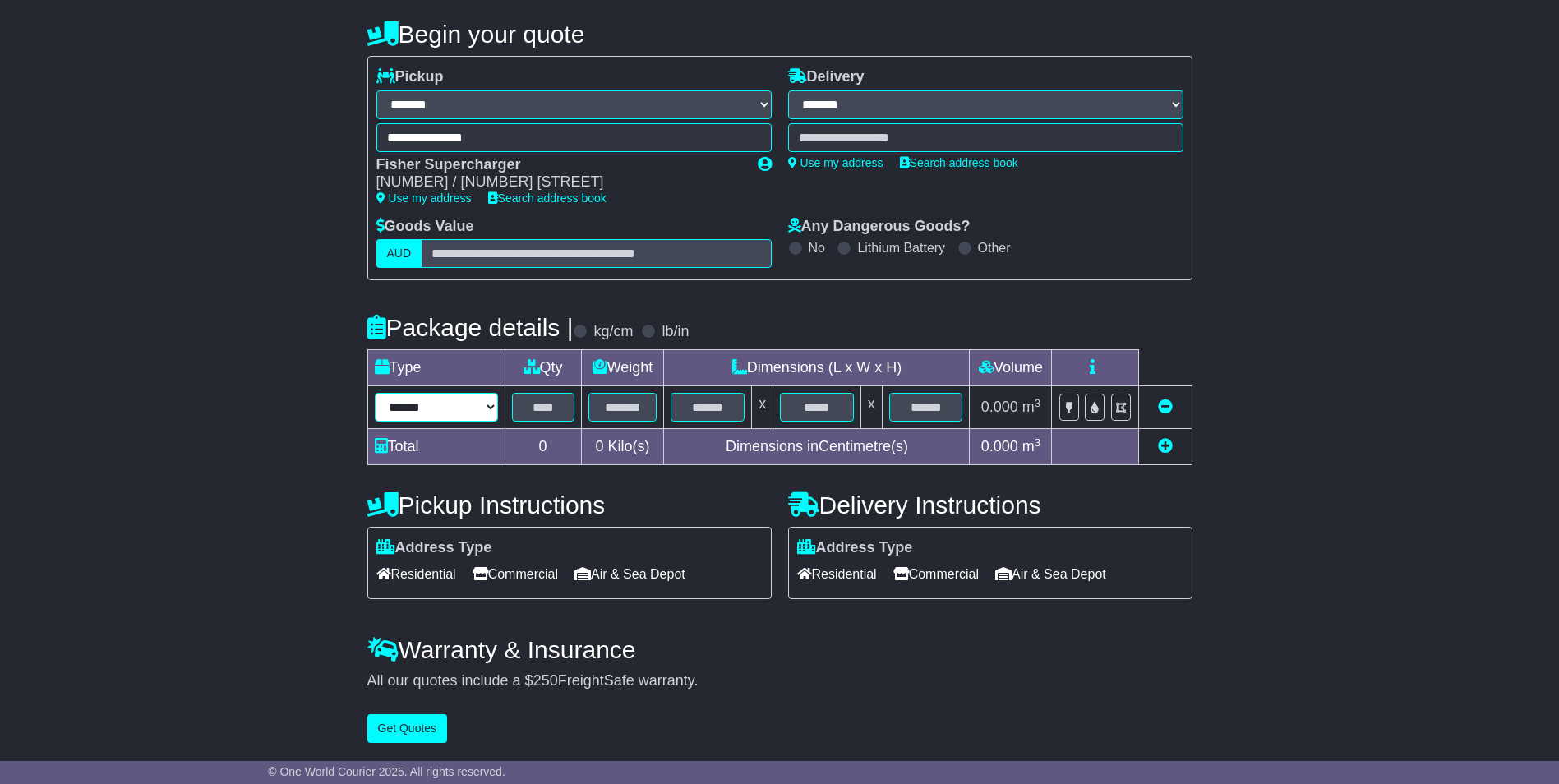 click on "****** ****** *** ******** ***** **** **** ****** *** *******" at bounding box center (436, 407) 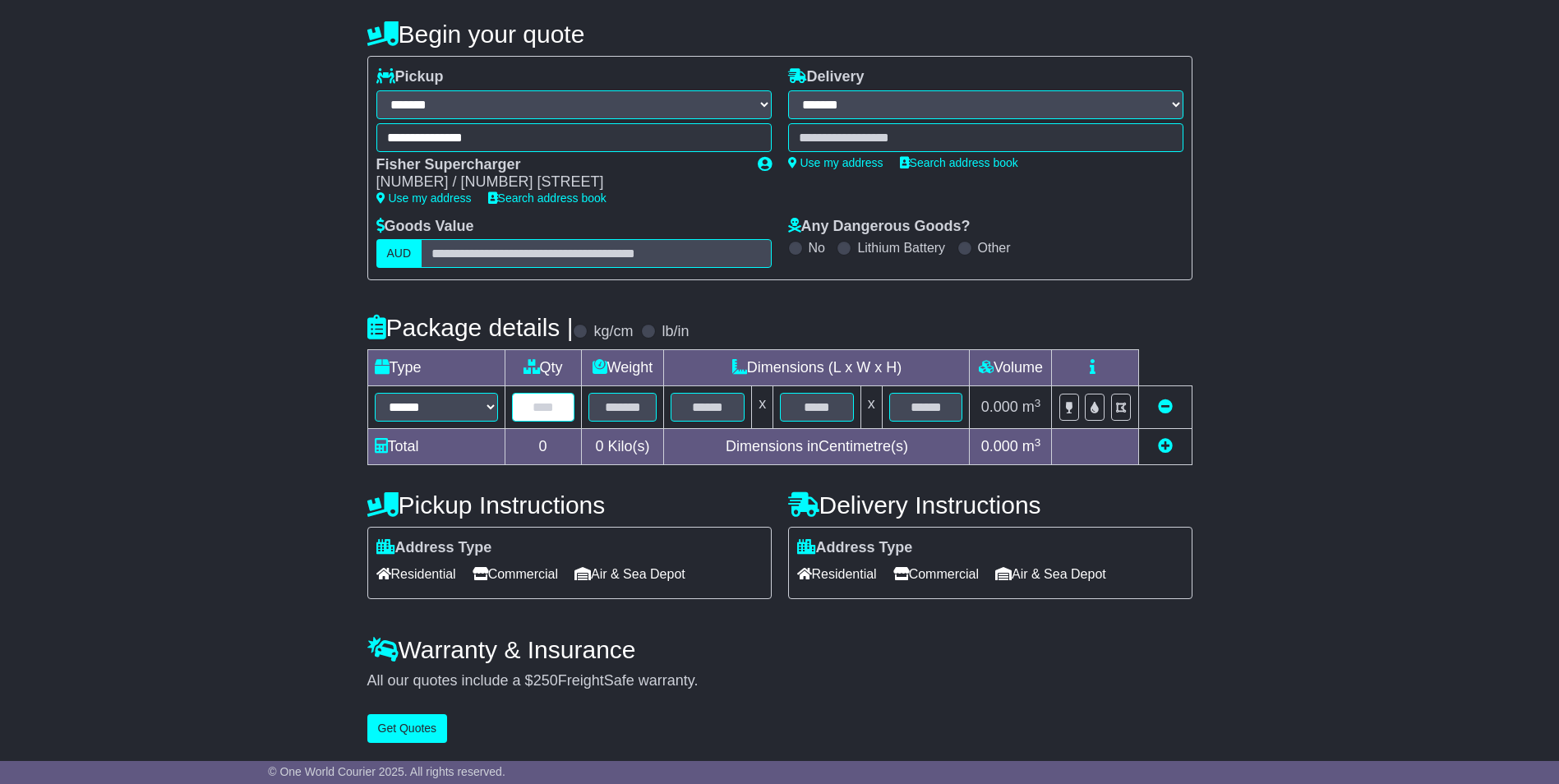 click at bounding box center (543, 407) 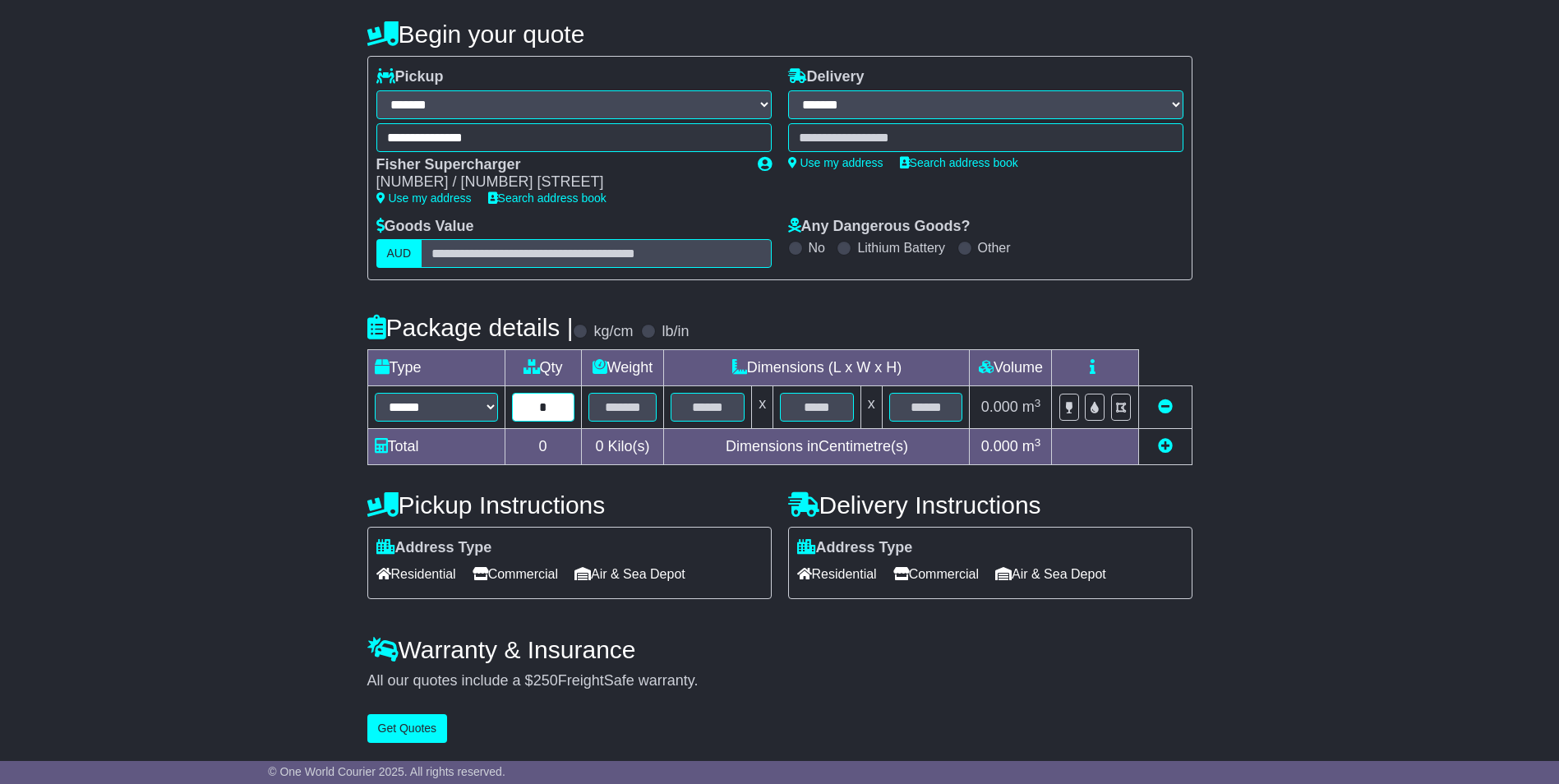 type on "*" 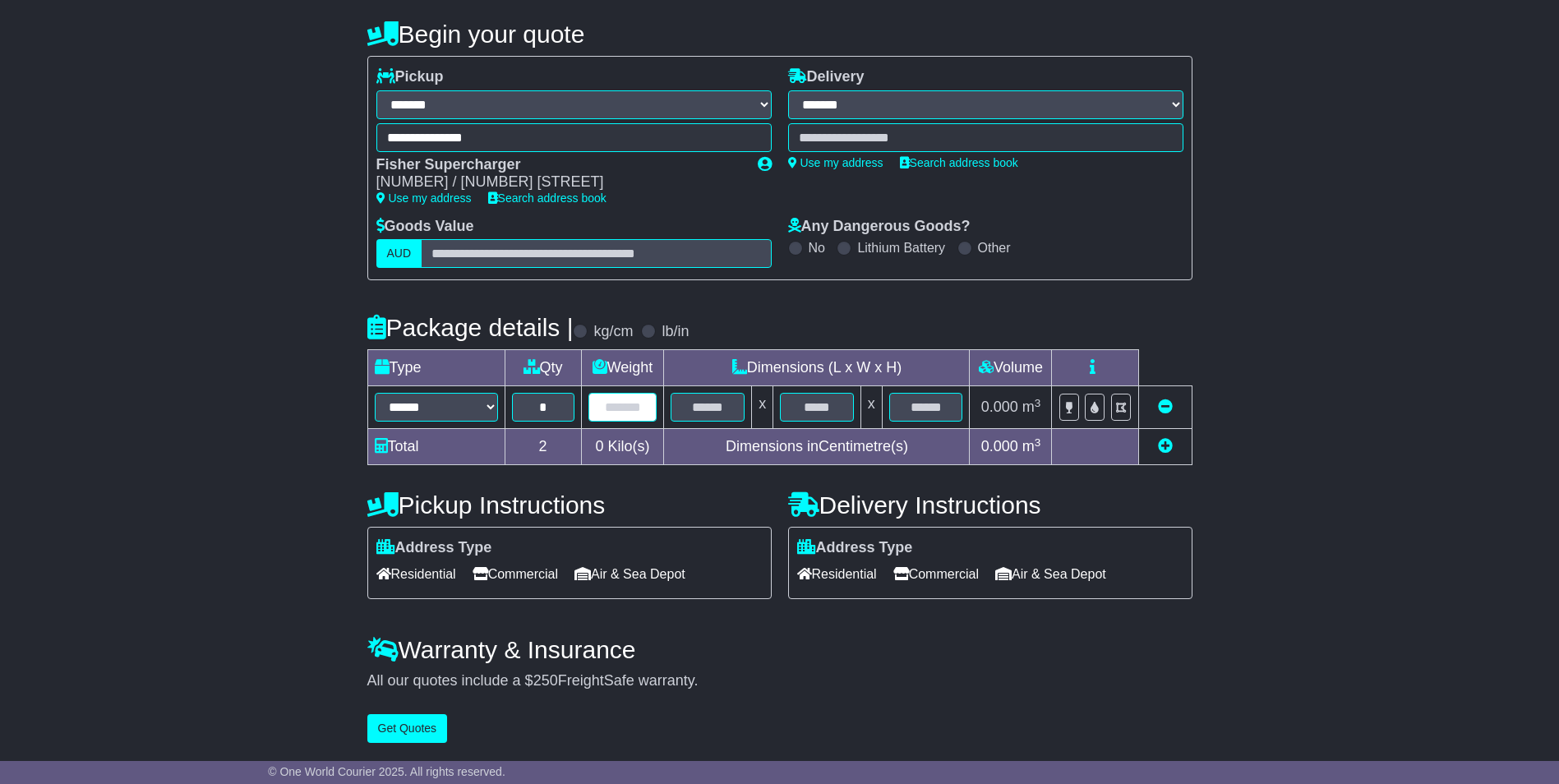 click at bounding box center [623, 407] 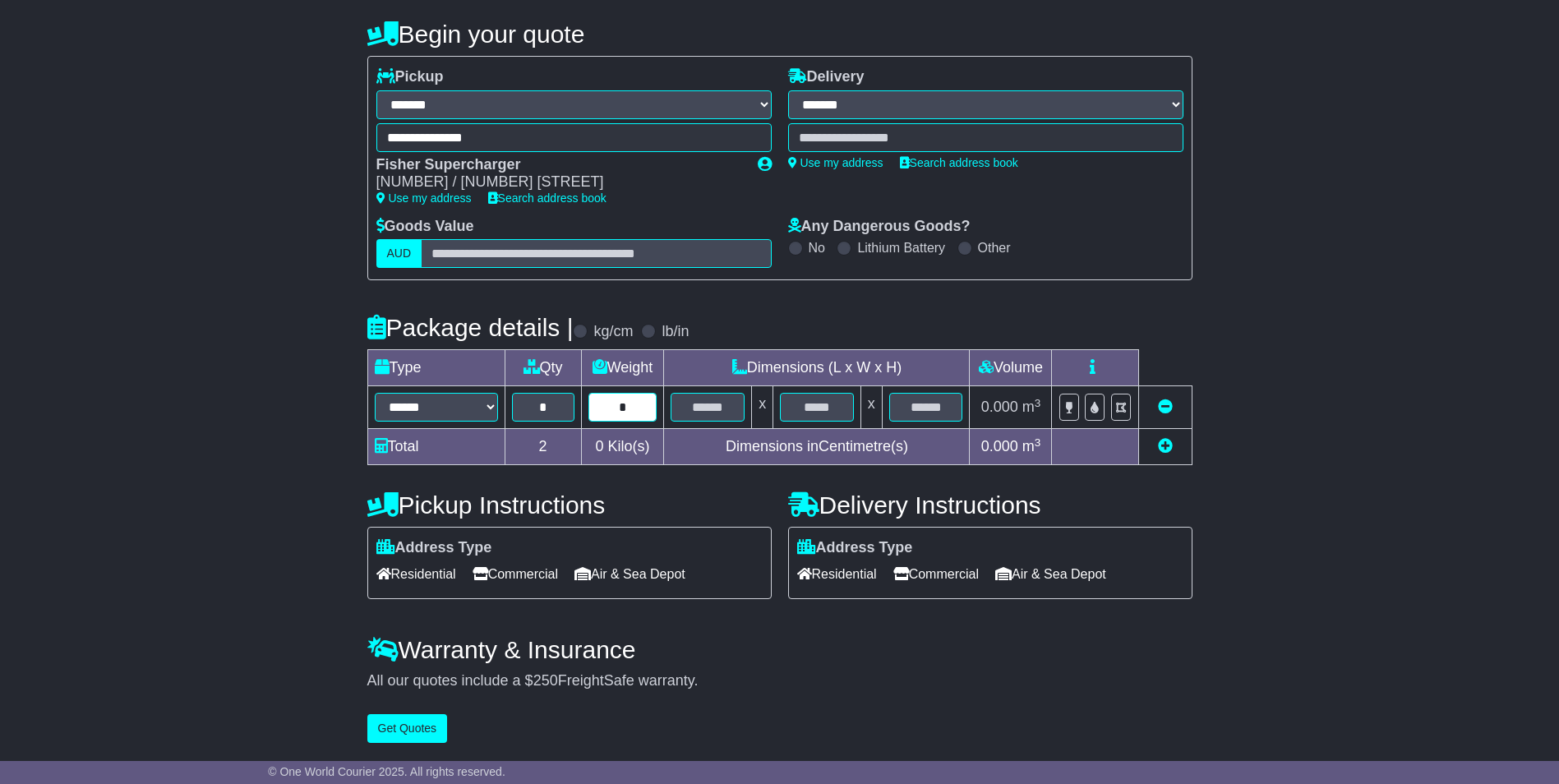 type on "*" 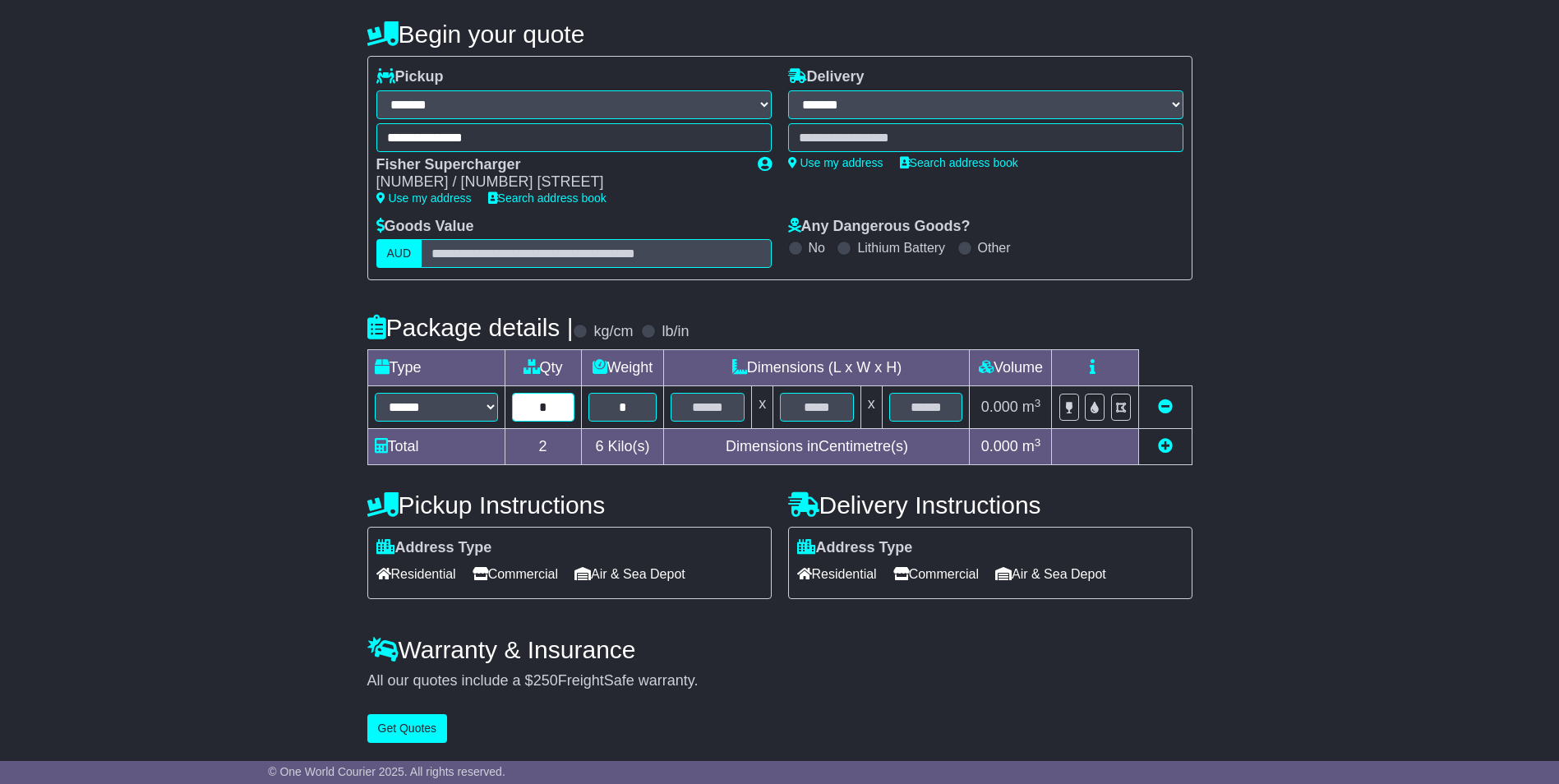 click on "*" at bounding box center [543, 407] 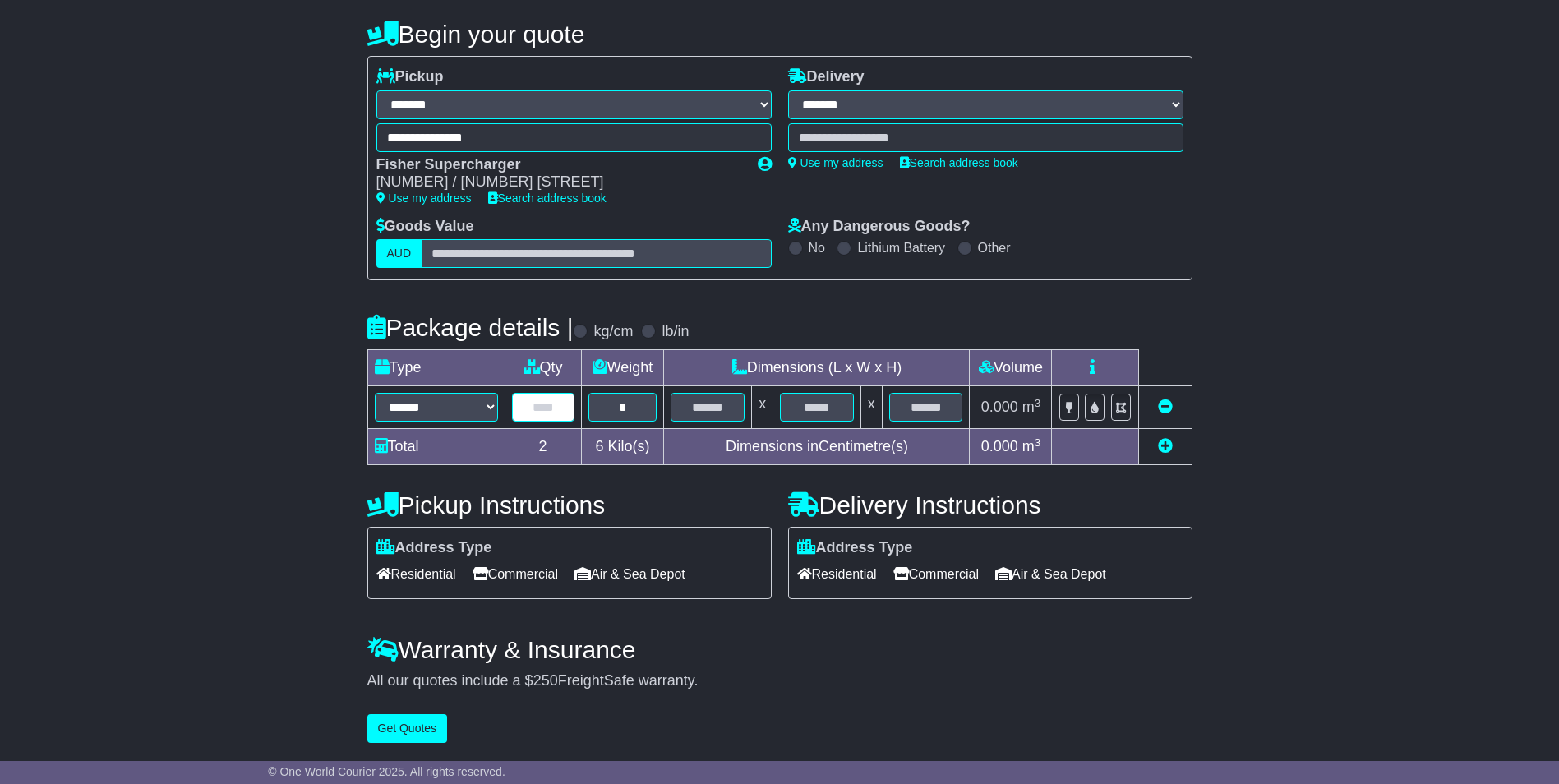 click at bounding box center [543, 407] 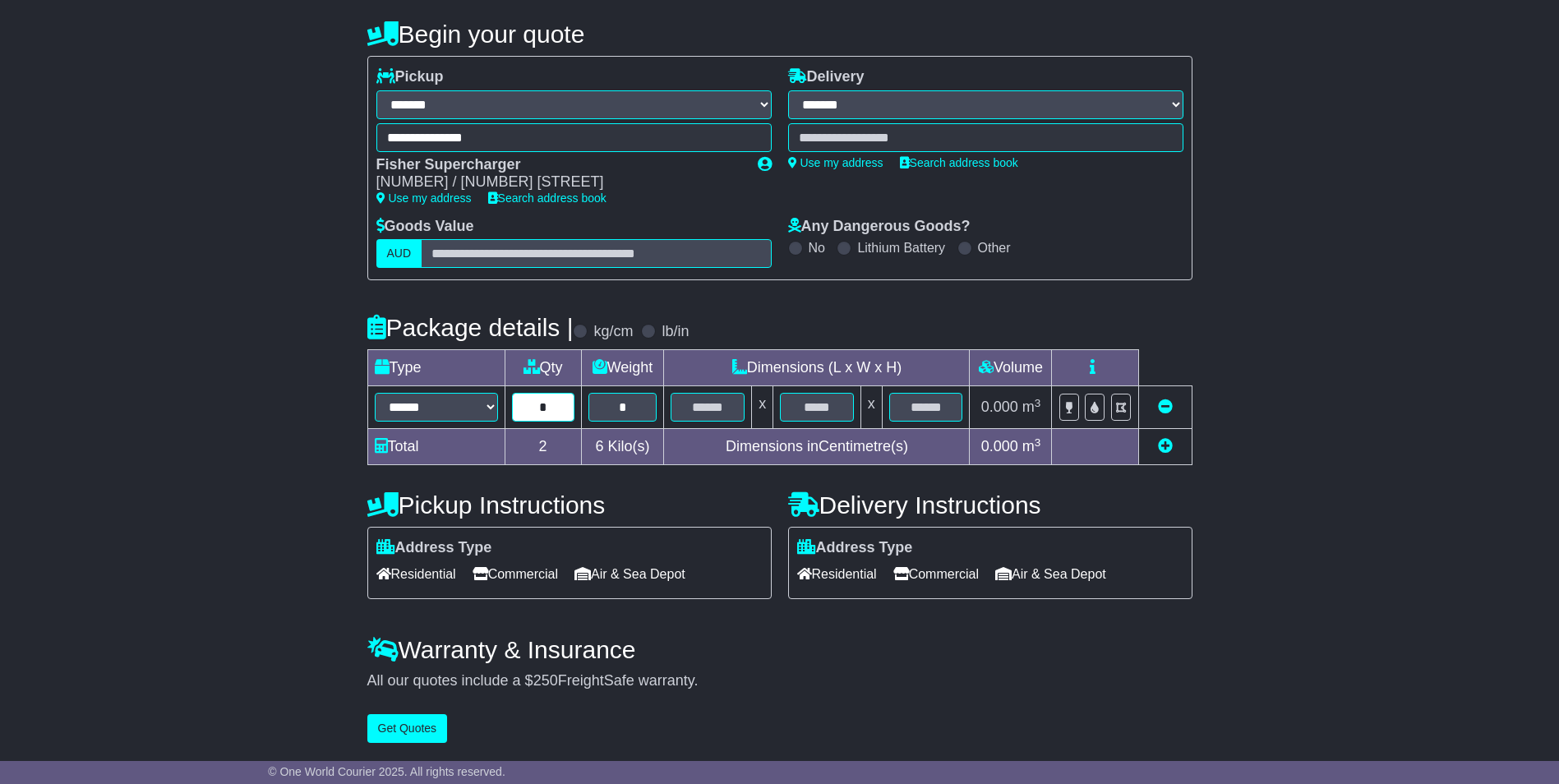 type on "*" 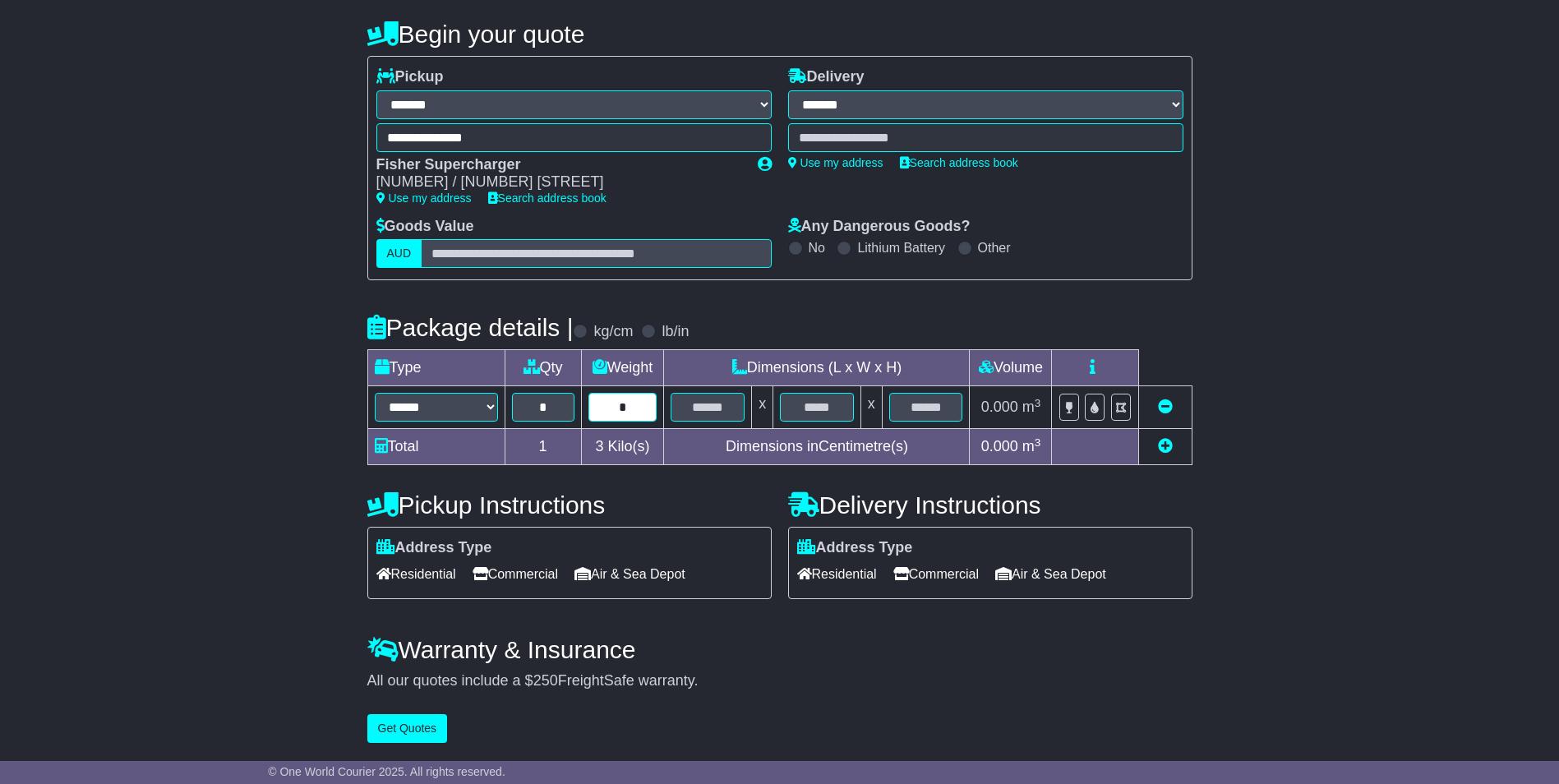 click on "*" at bounding box center [623, 407] 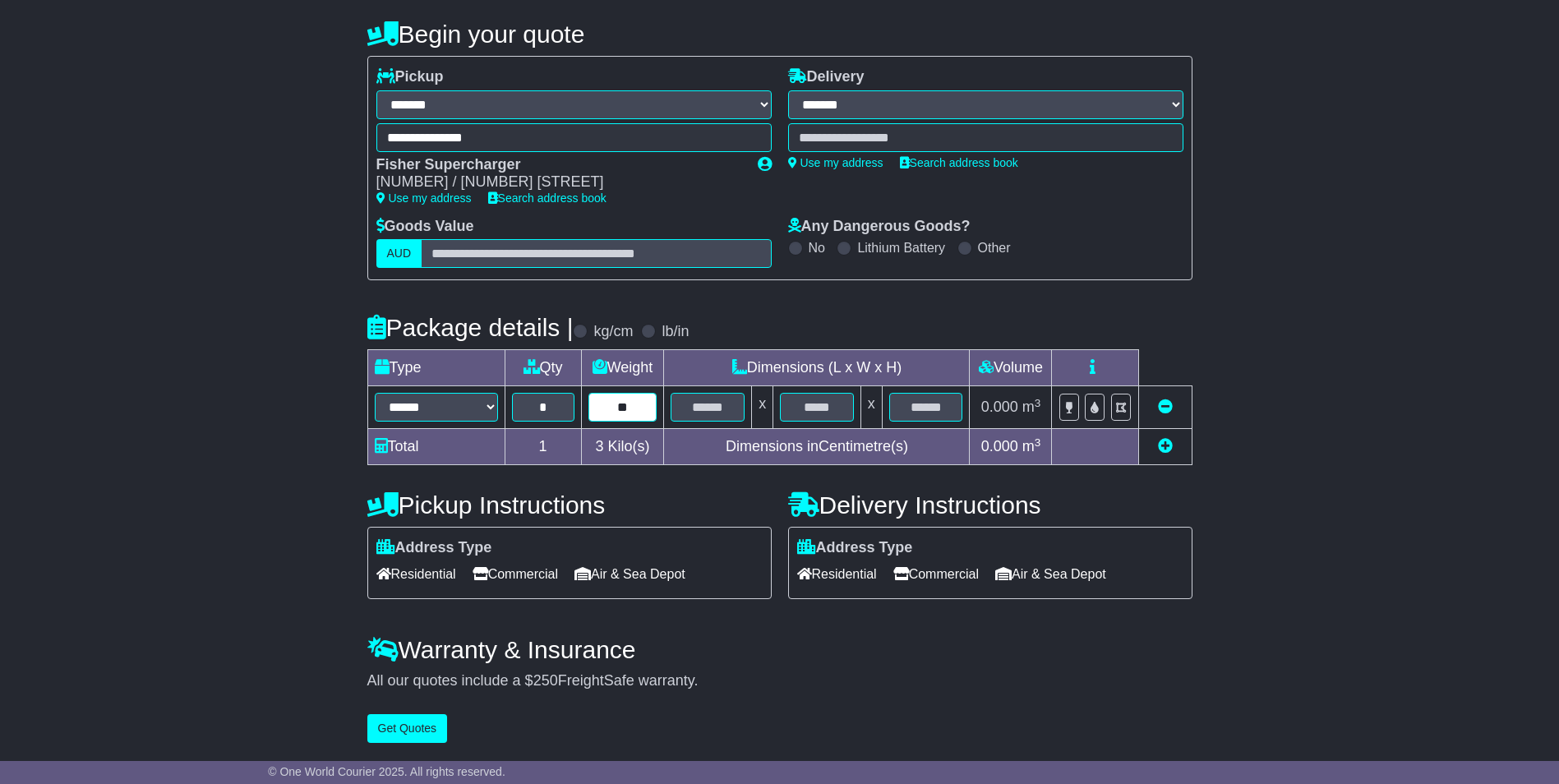 type on "**" 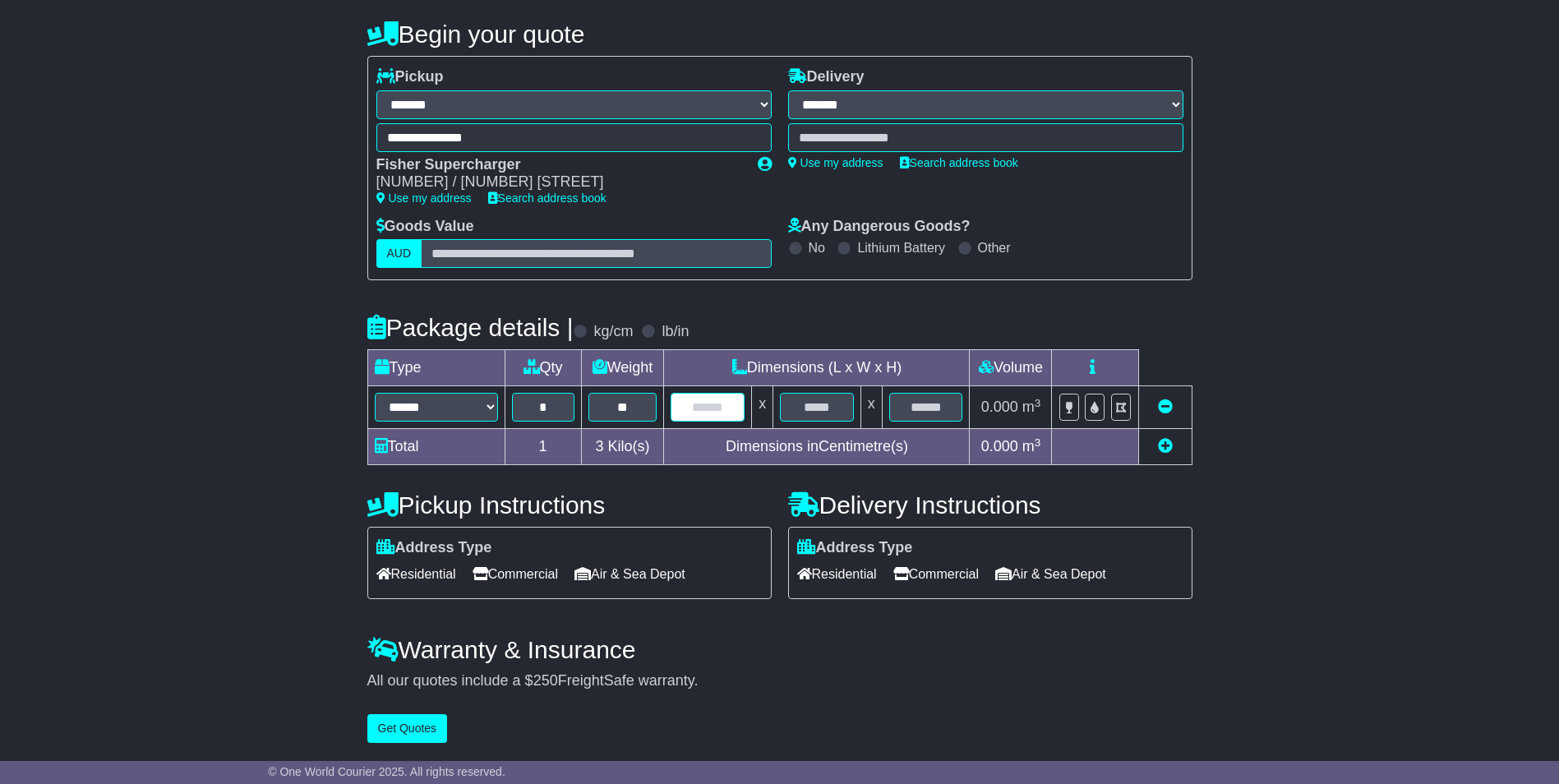 click at bounding box center (708, 407) 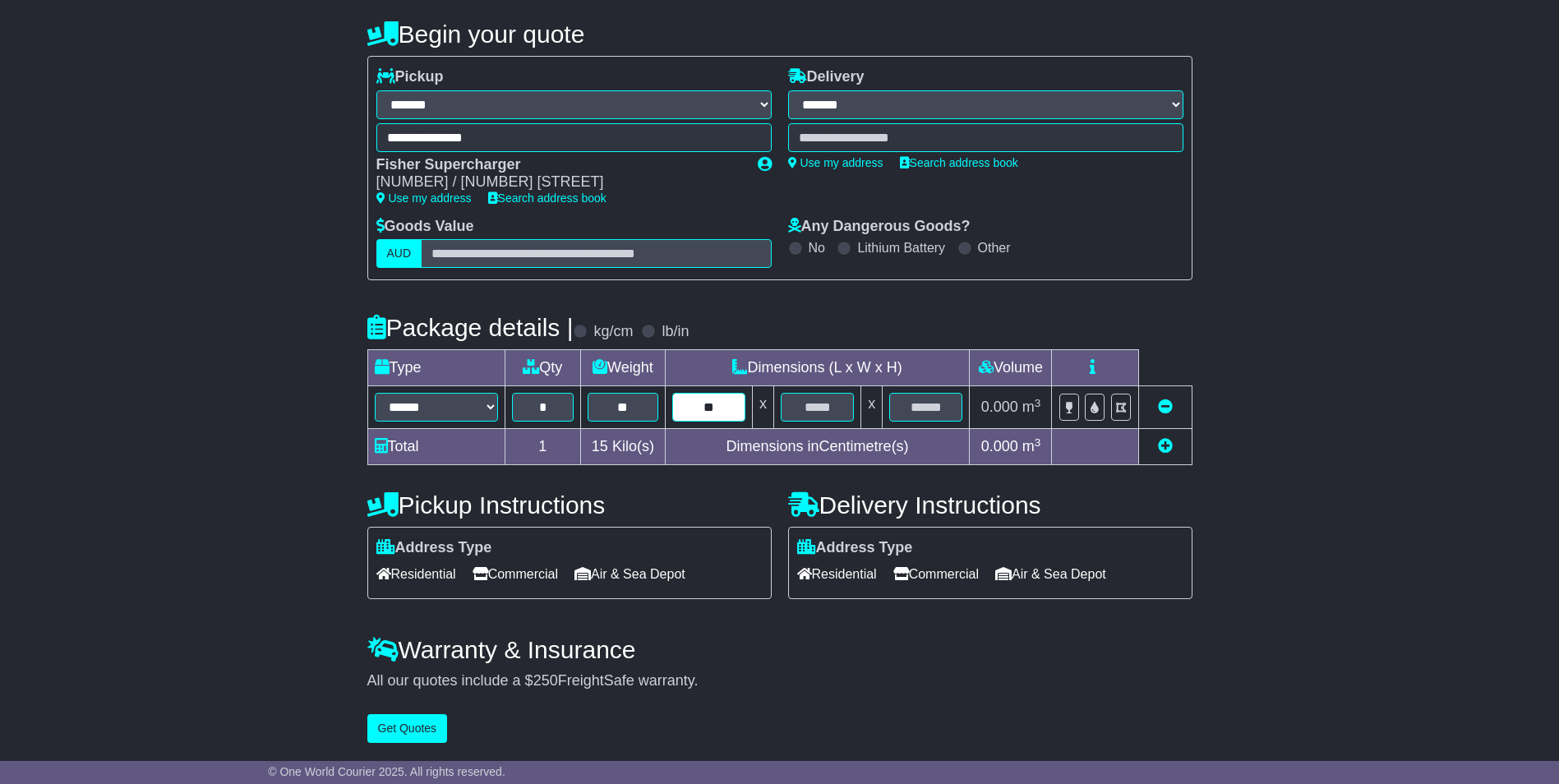 type on "**" 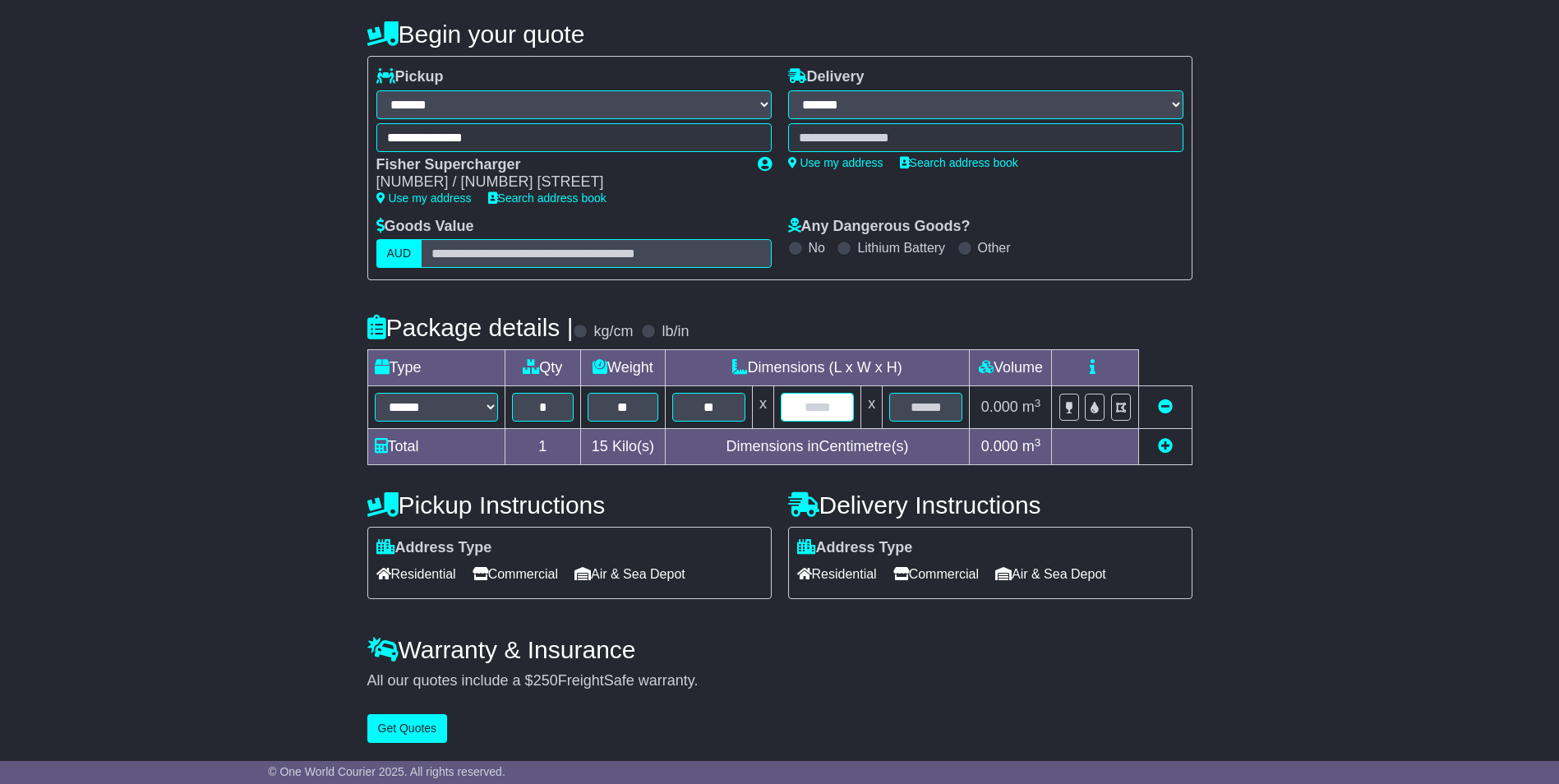 click at bounding box center (817, 407) 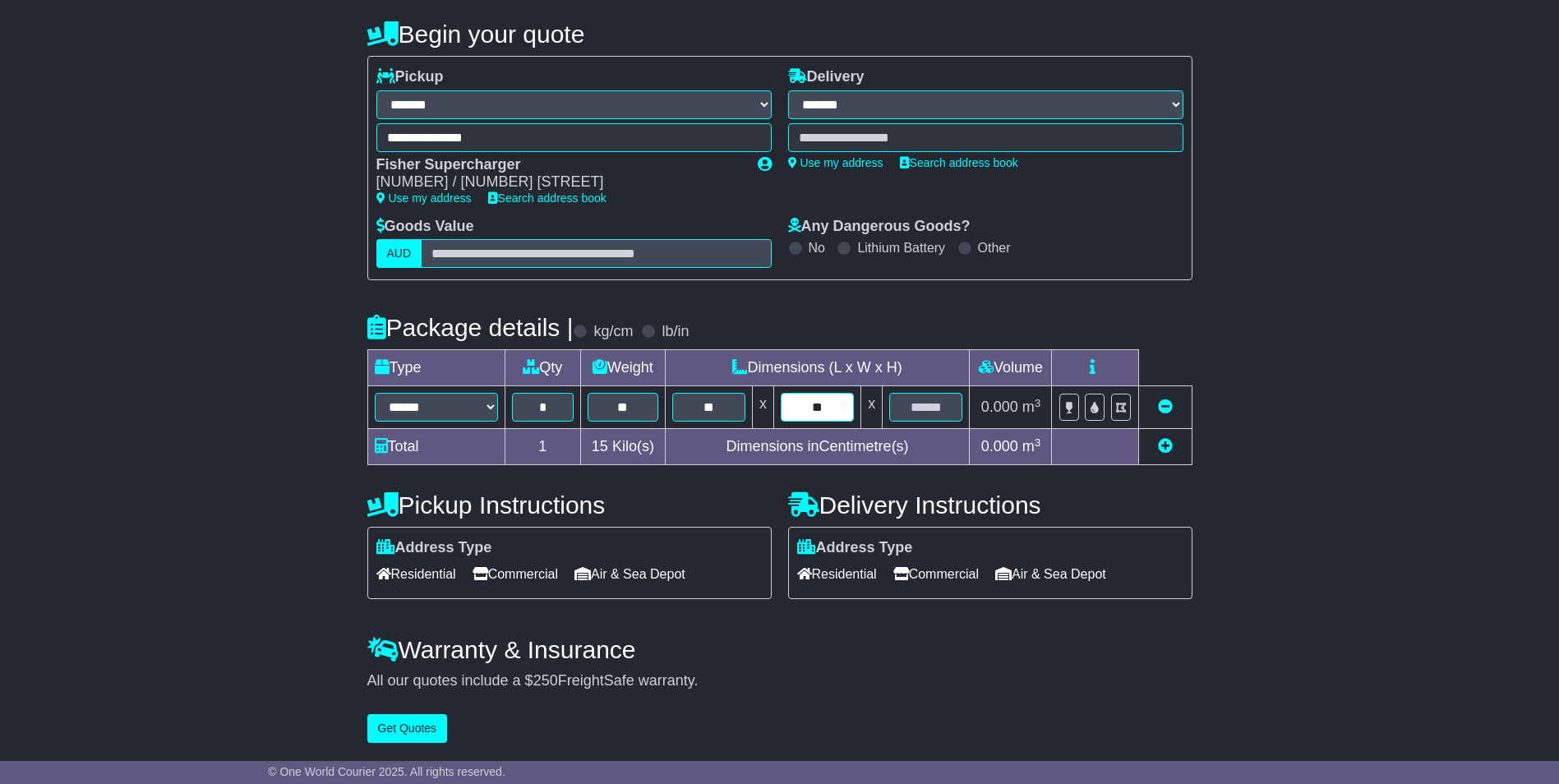 type on "**" 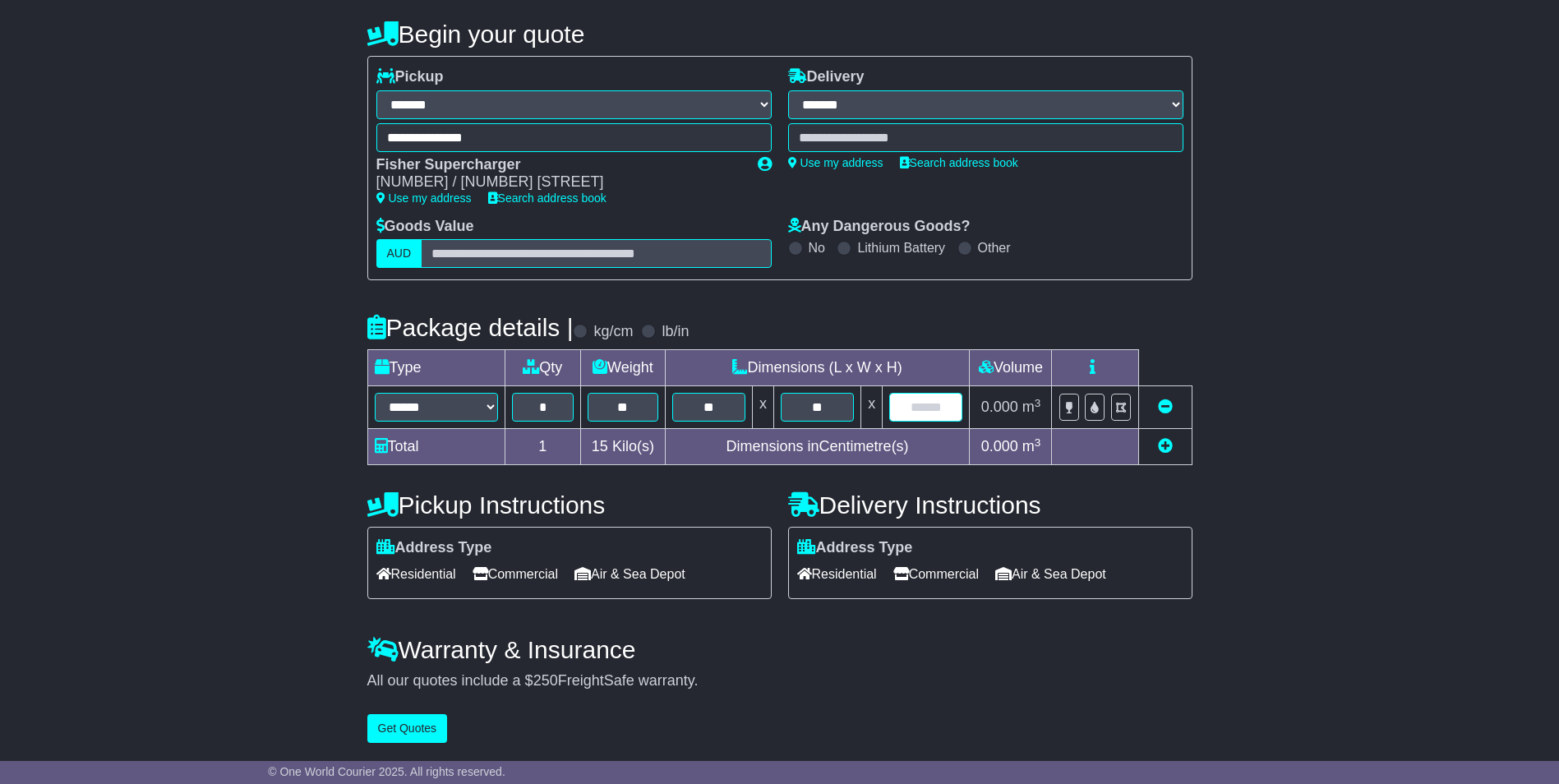 click at bounding box center [925, 407] 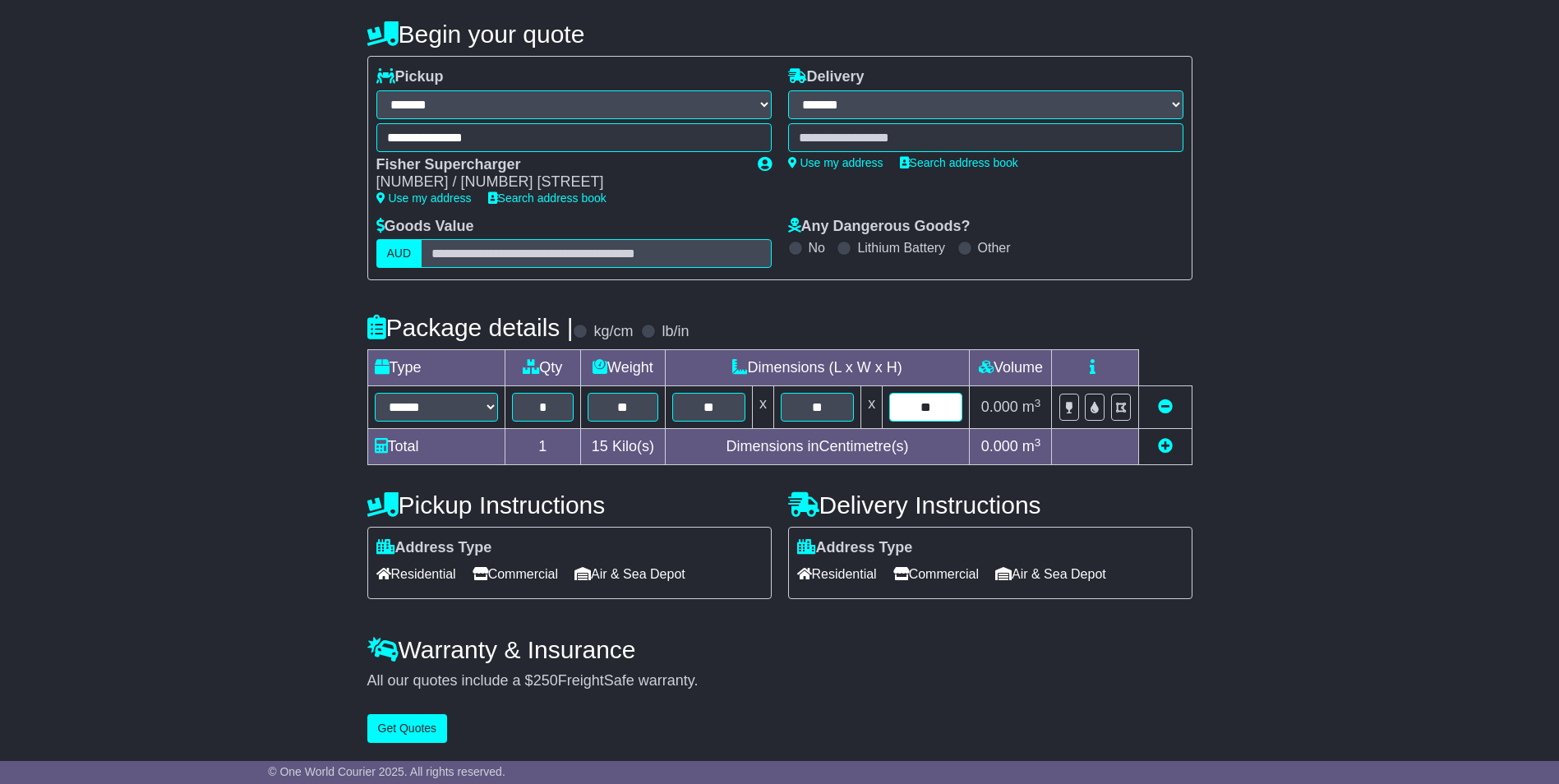 type on "**" 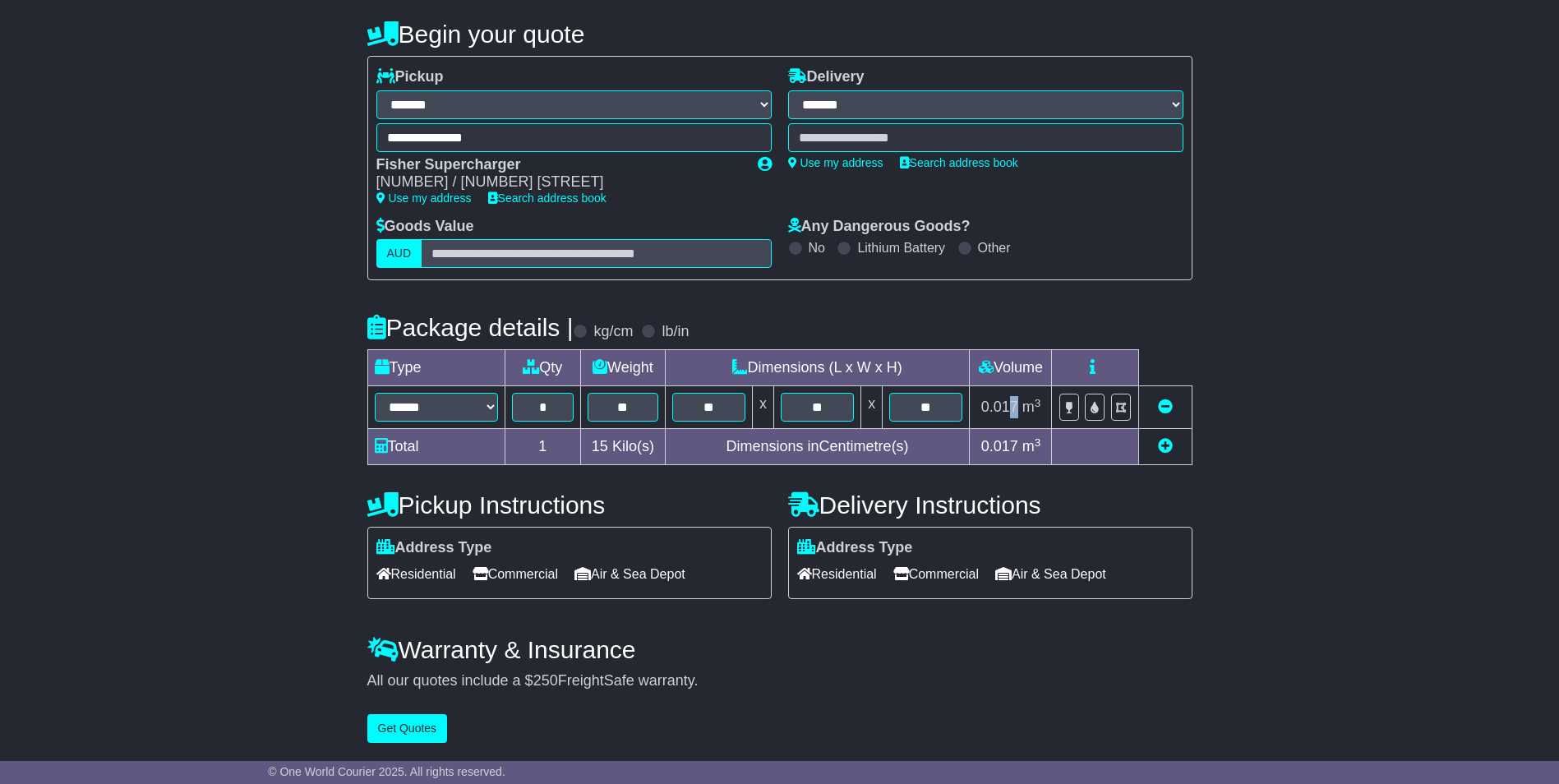 click on "0.017" at bounding box center [999, 407] 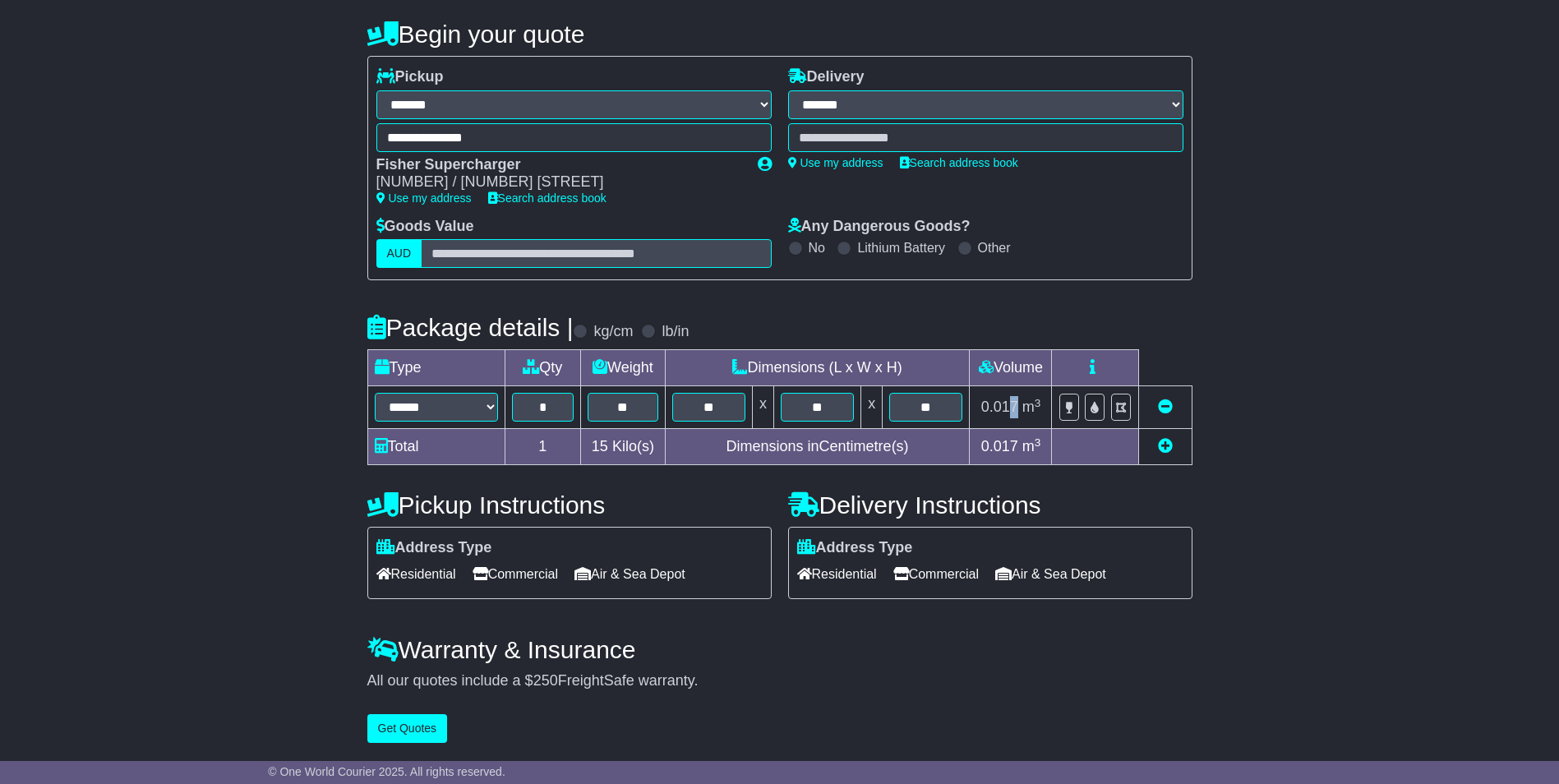drag, startPoint x: 1015, startPoint y: 402, endPoint x: 1008, endPoint y: 413, distance: 13.038405 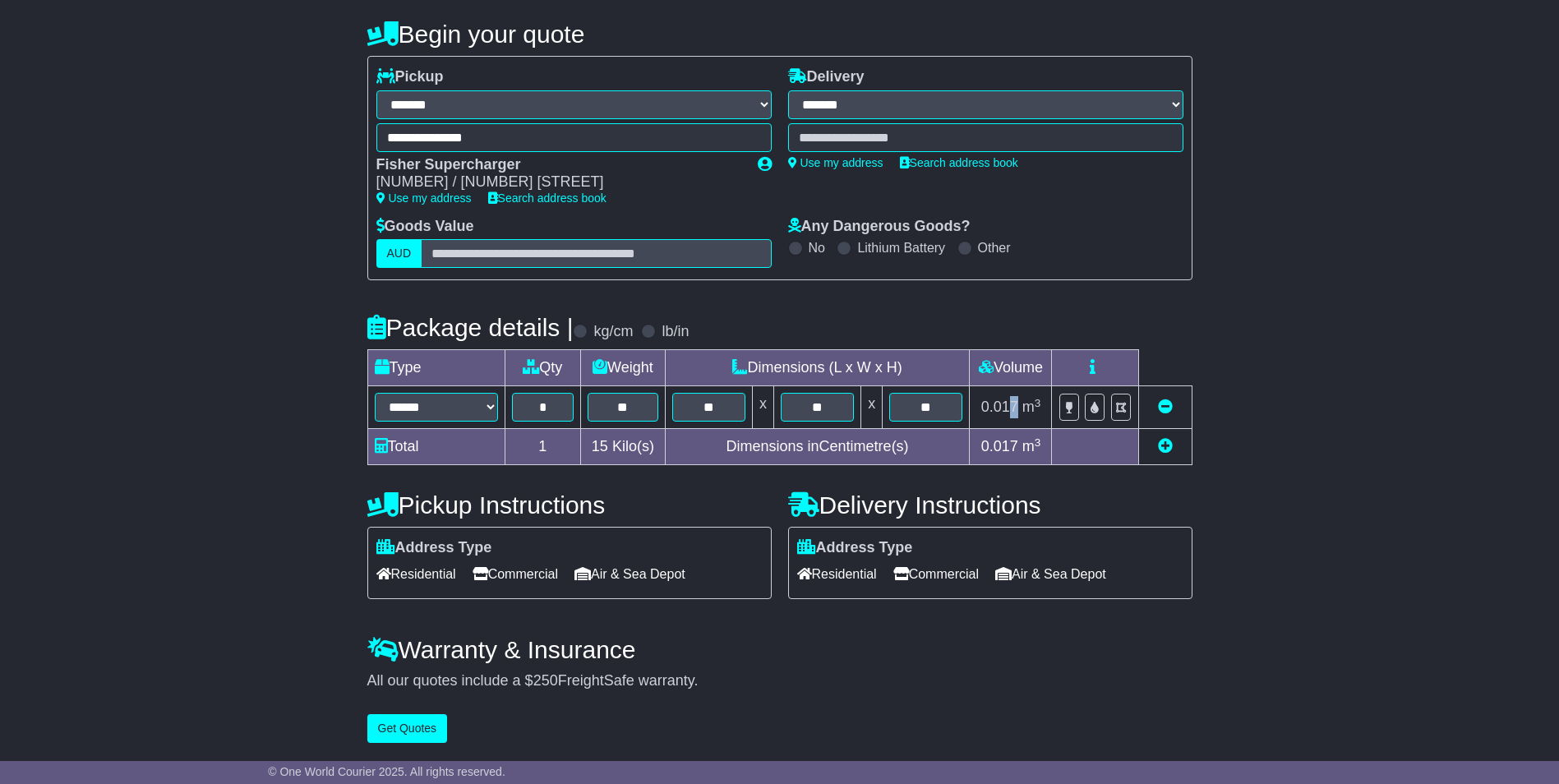 click at bounding box center [1165, 445] 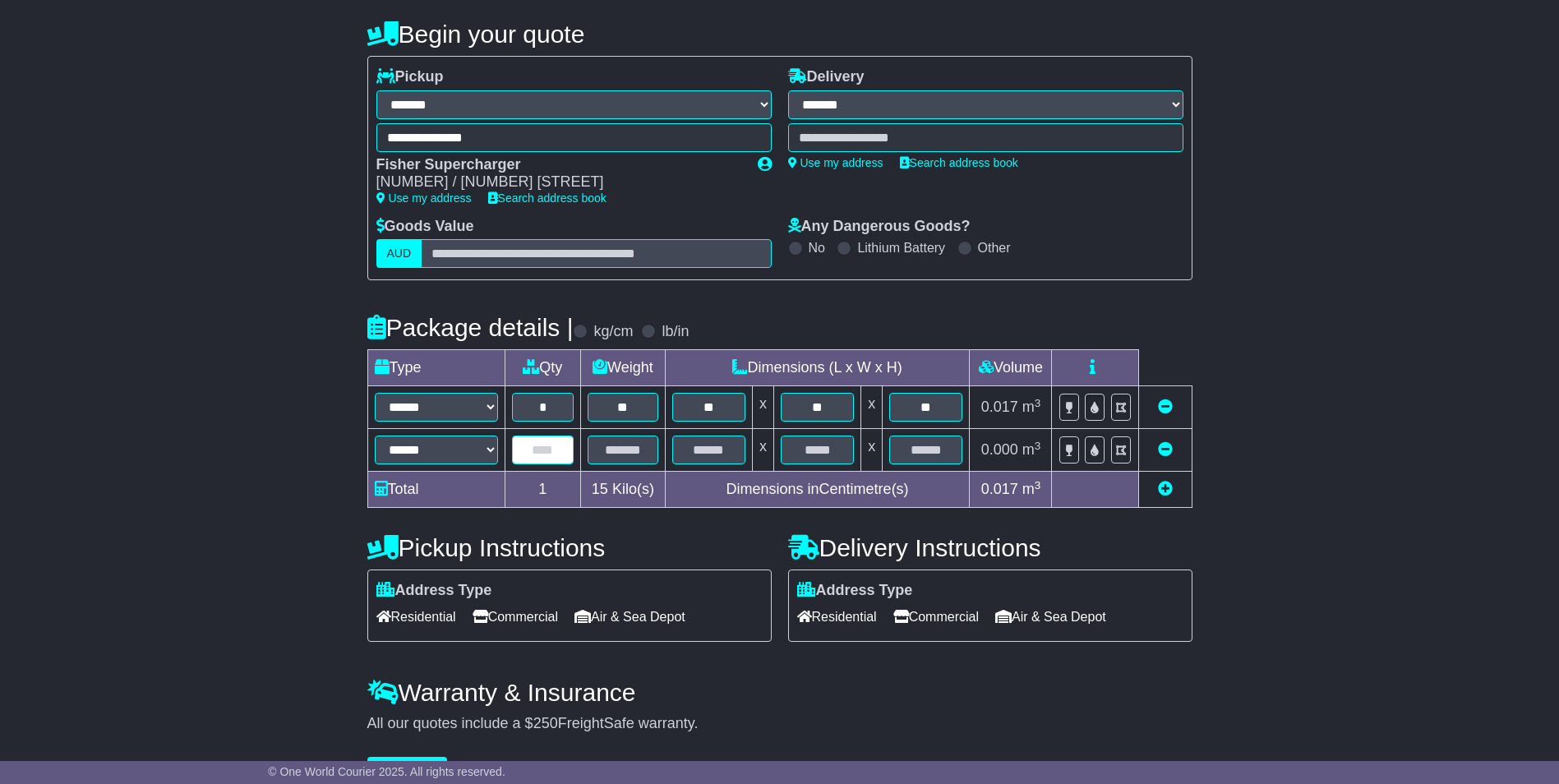 click at bounding box center (543, 450) 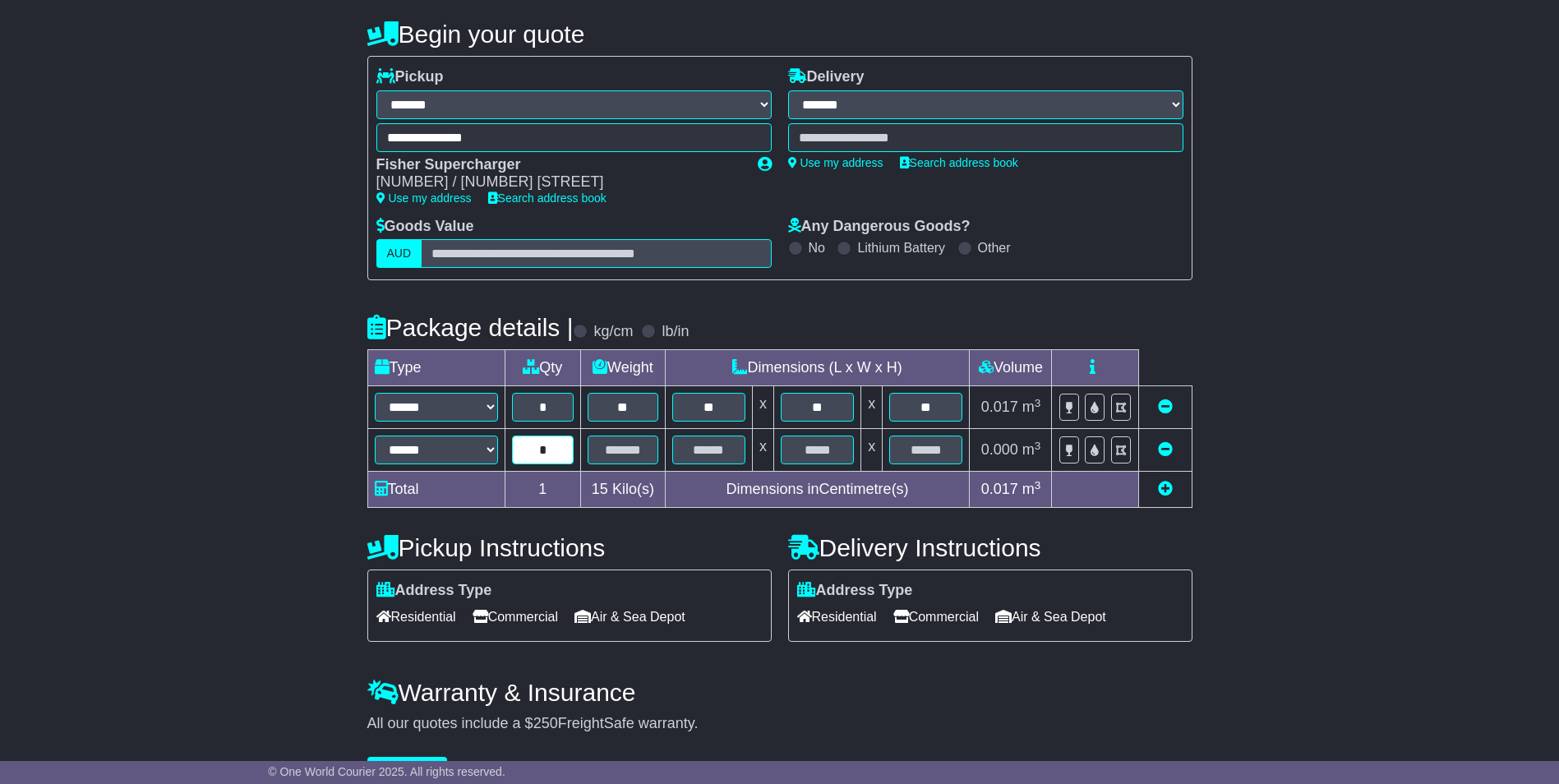 type on "*" 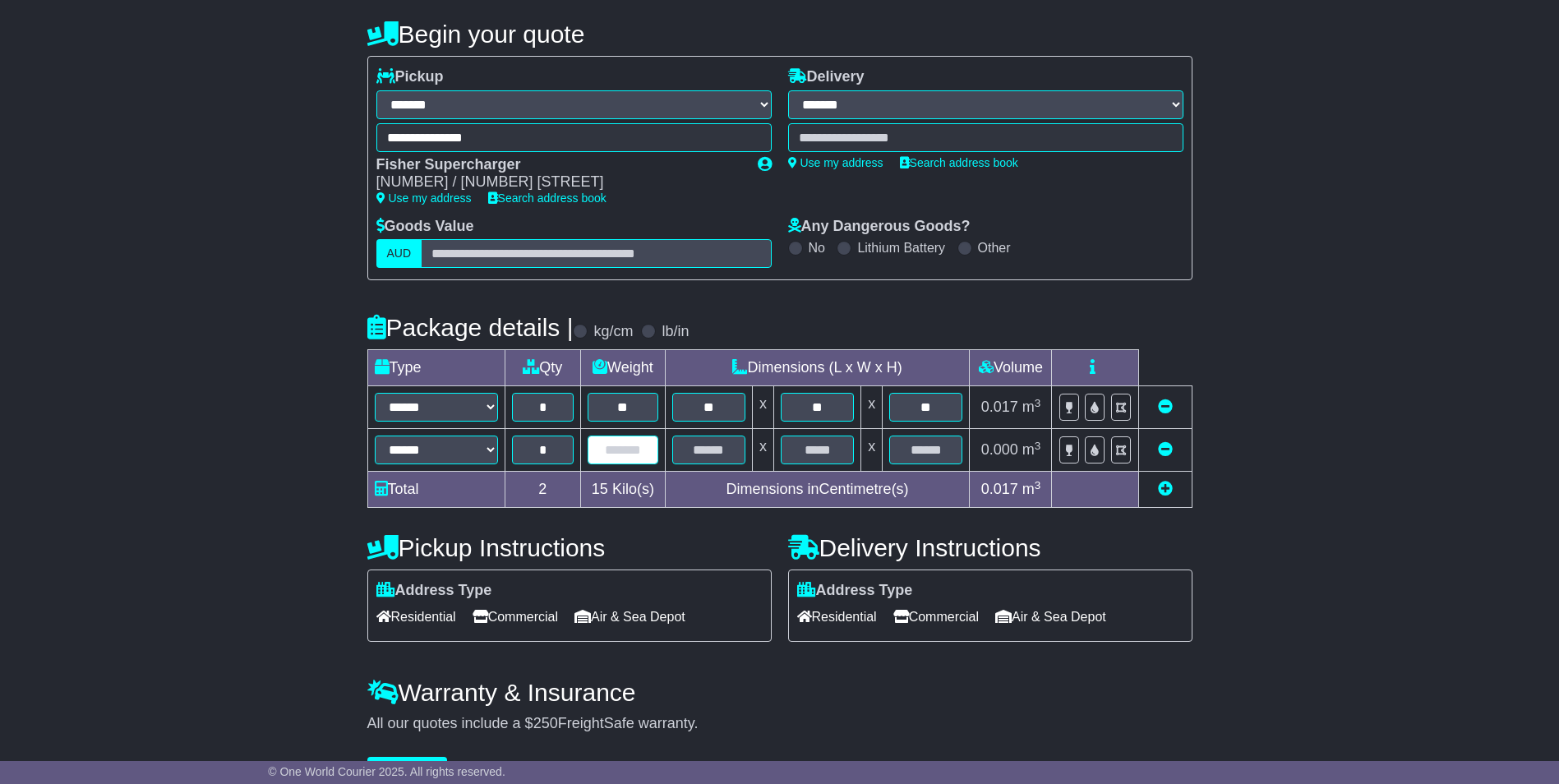 click at bounding box center [623, 450] 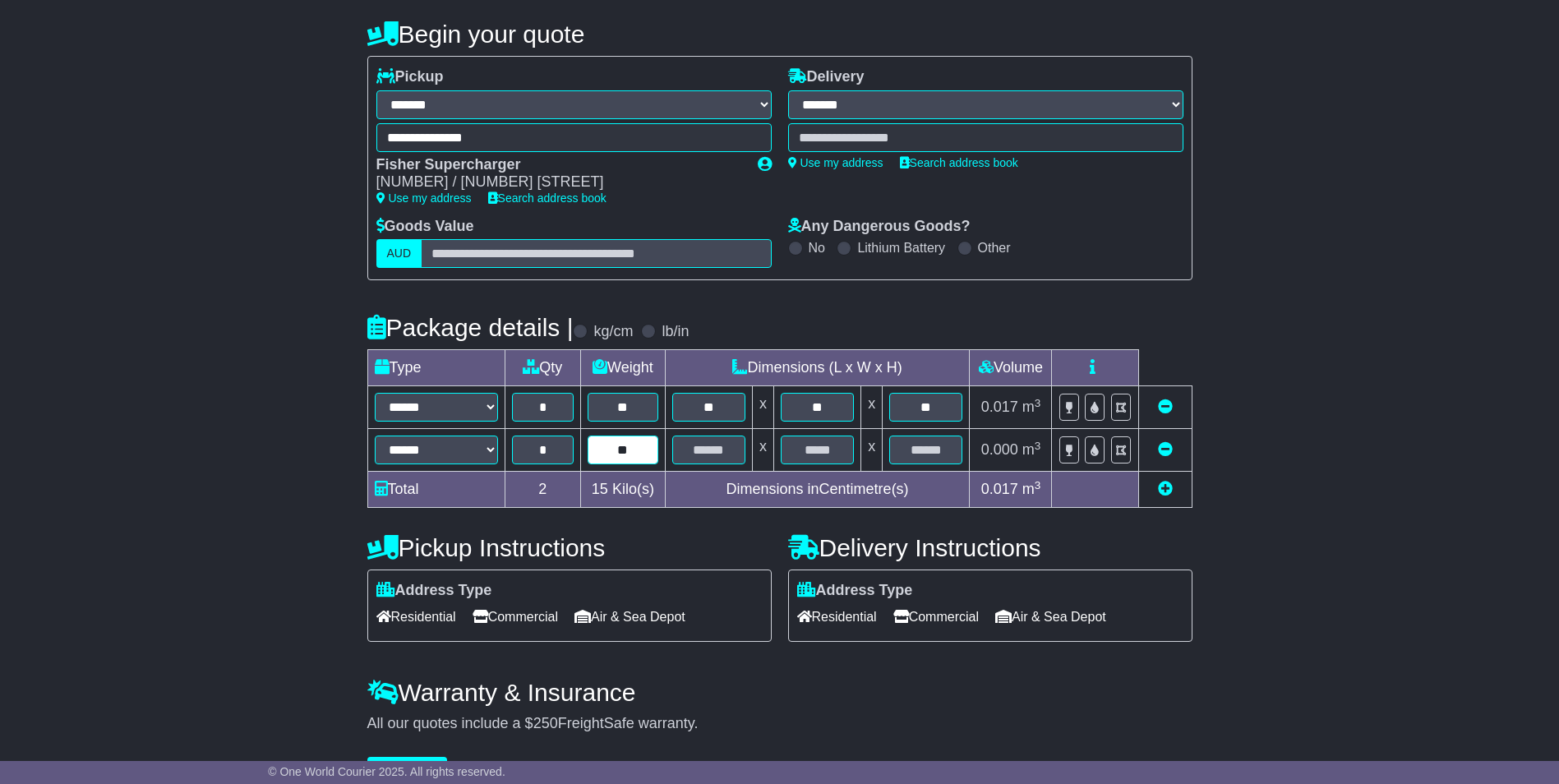 type on "**" 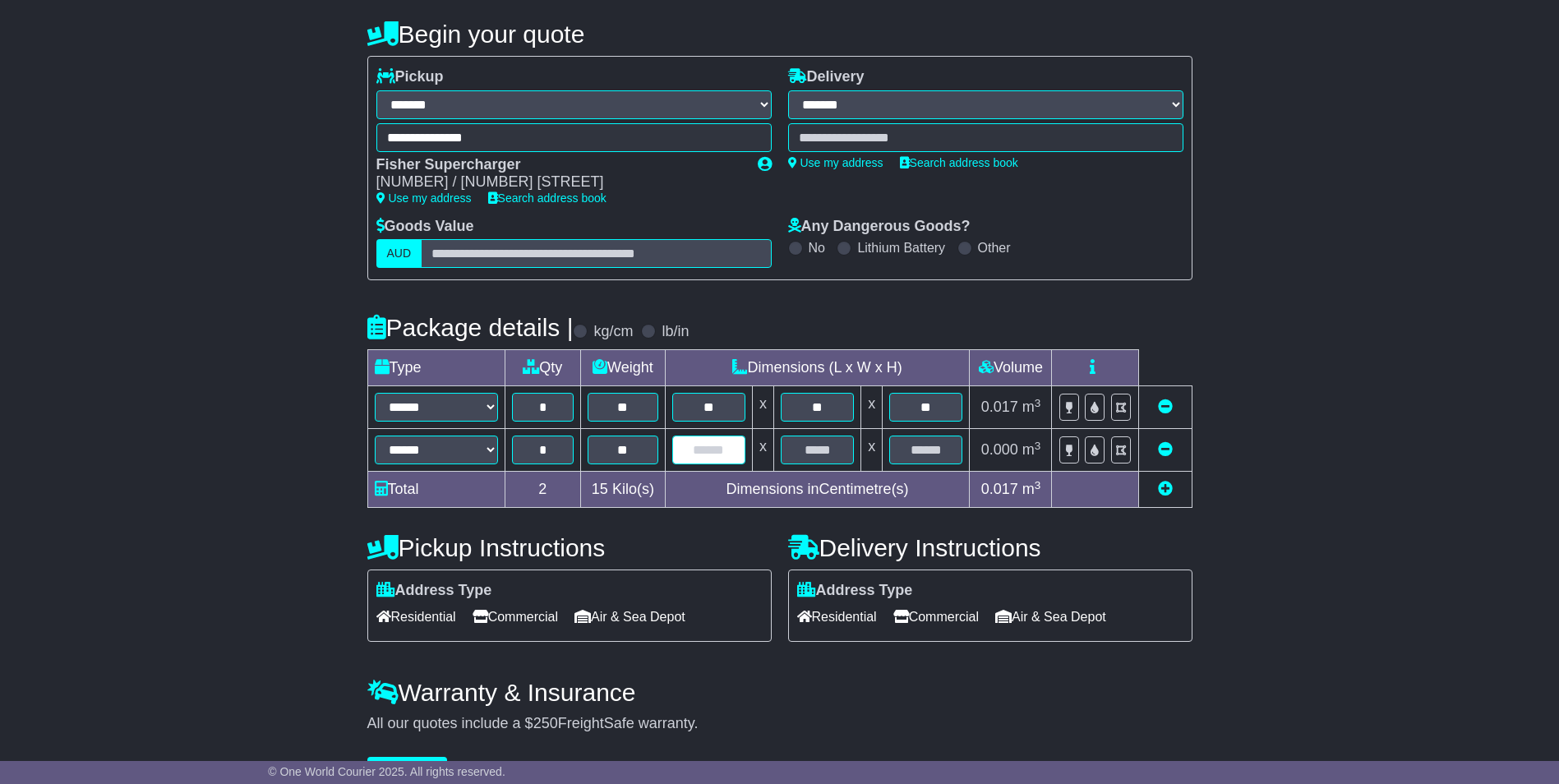 click at bounding box center (708, 450) 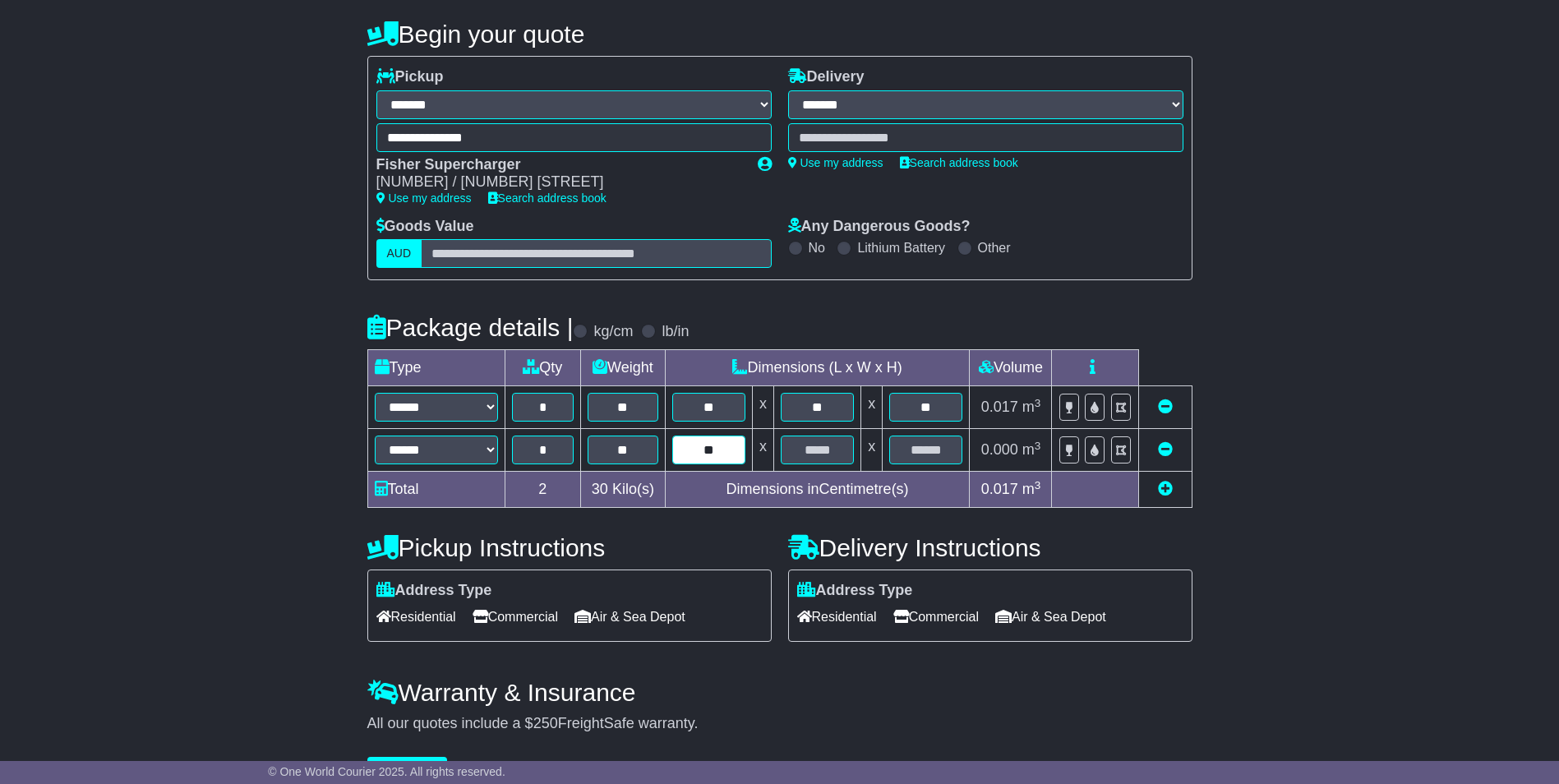 type on "**" 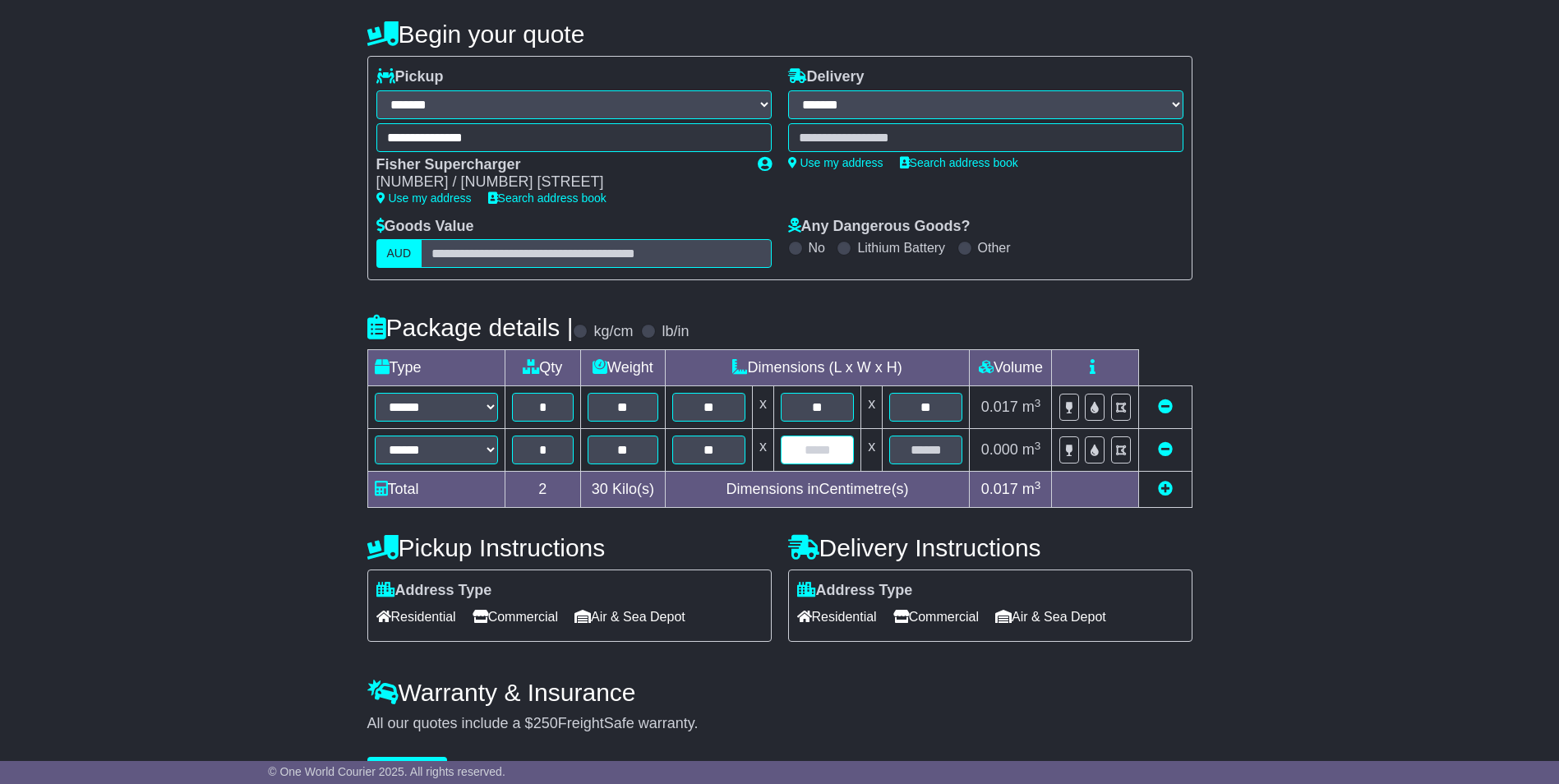 click at bounding box center [817, 450] 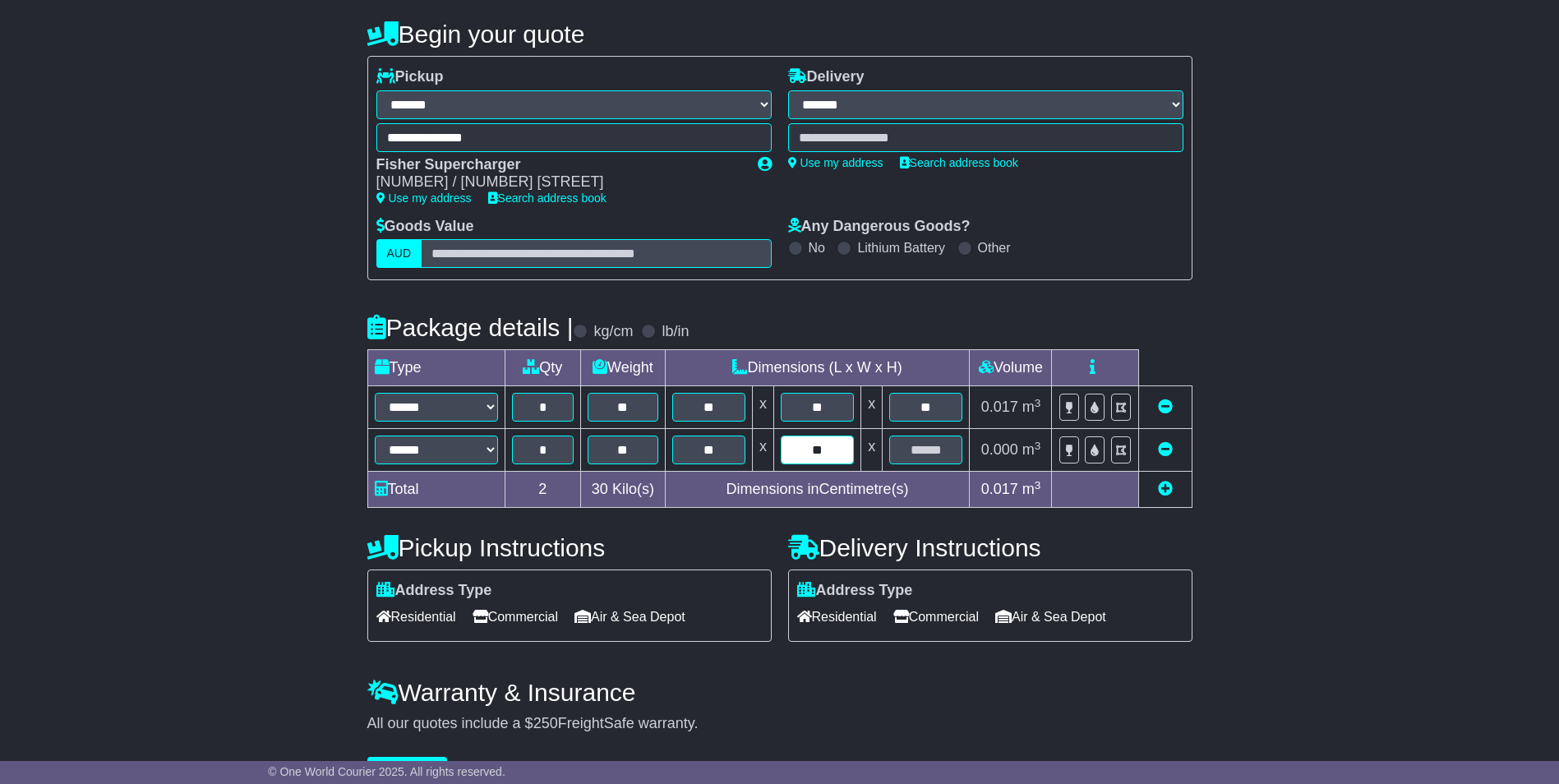 type on "**" 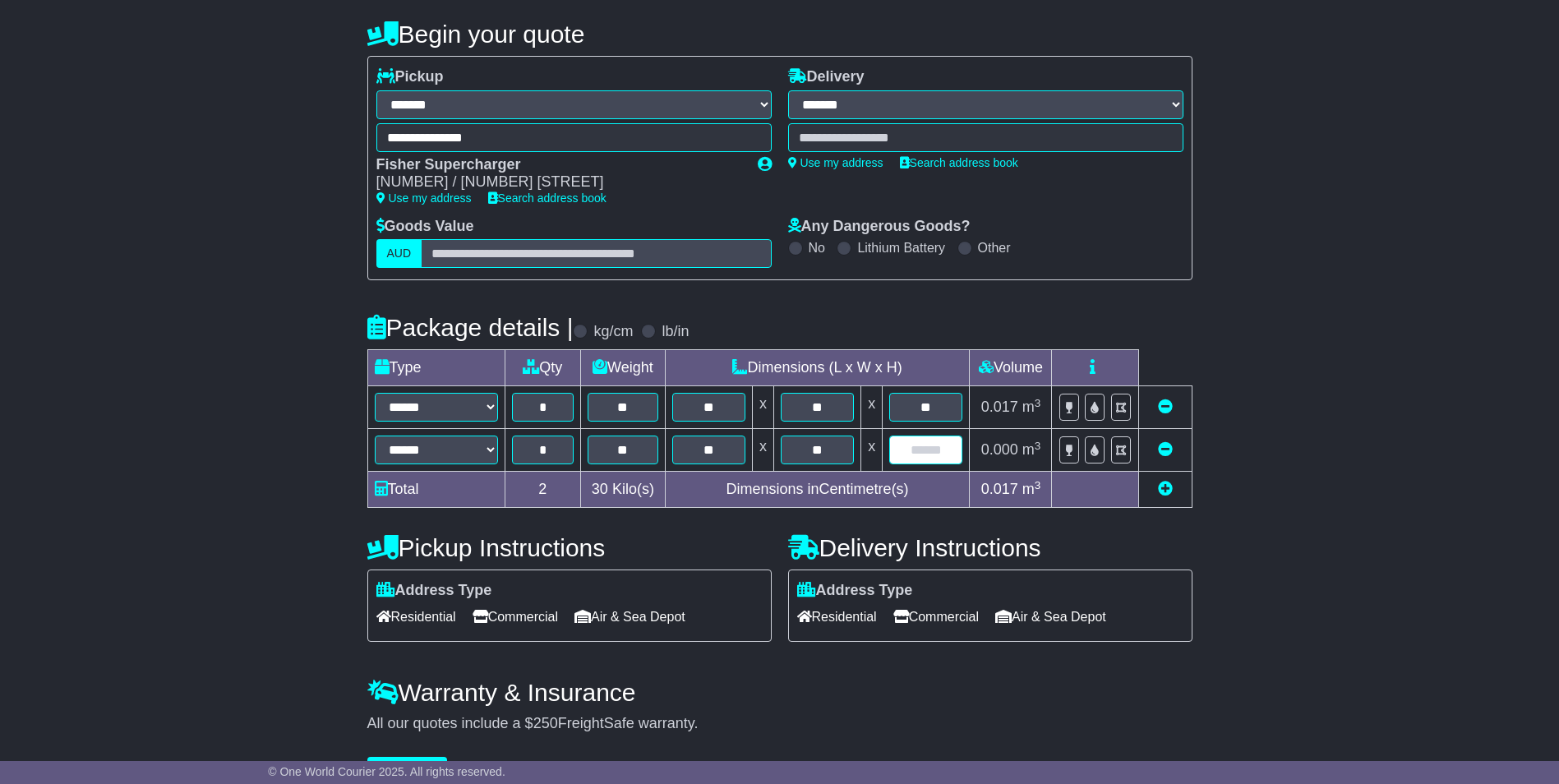 click at bounding box center (925, 450) 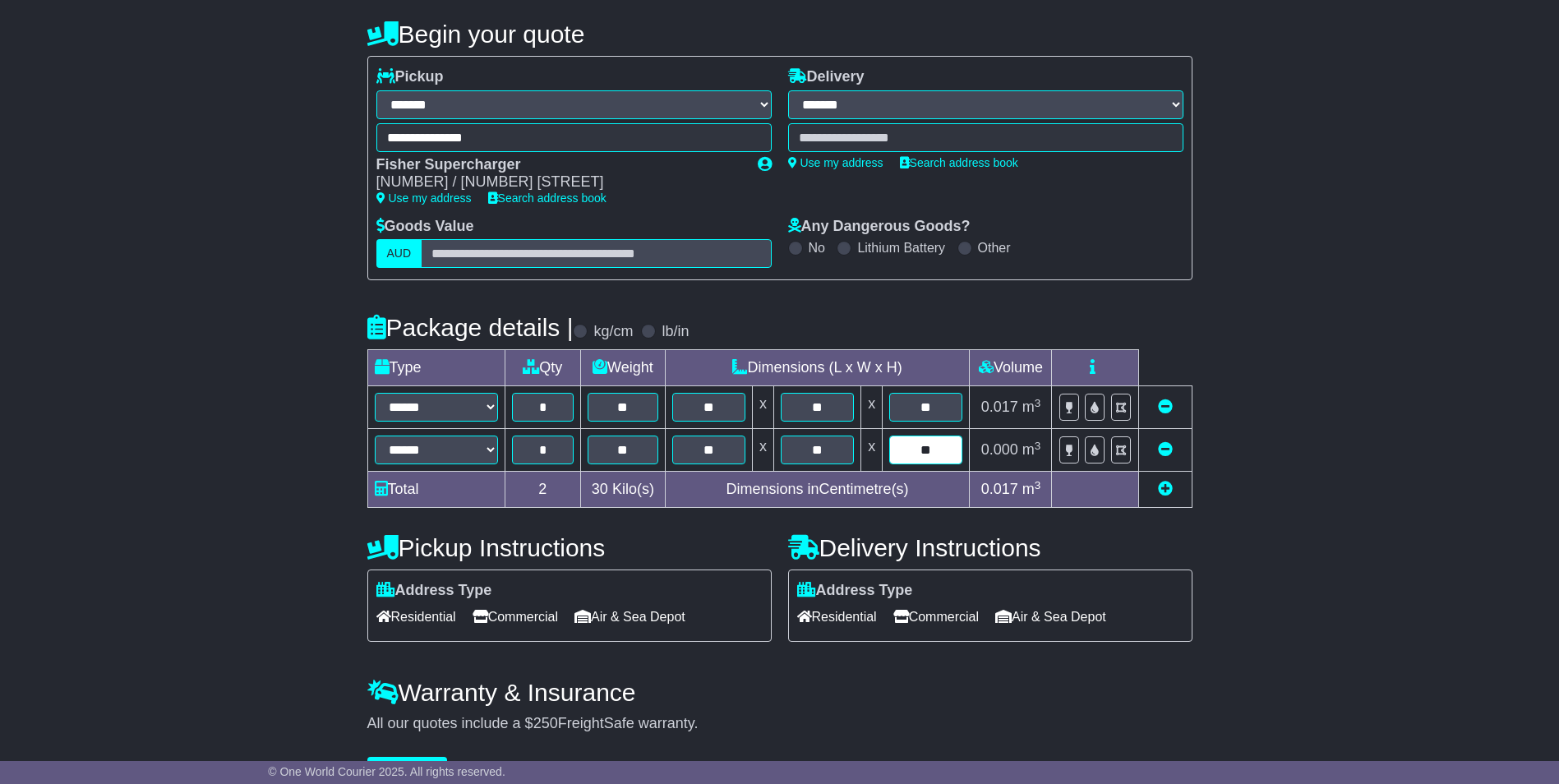 type on "**" 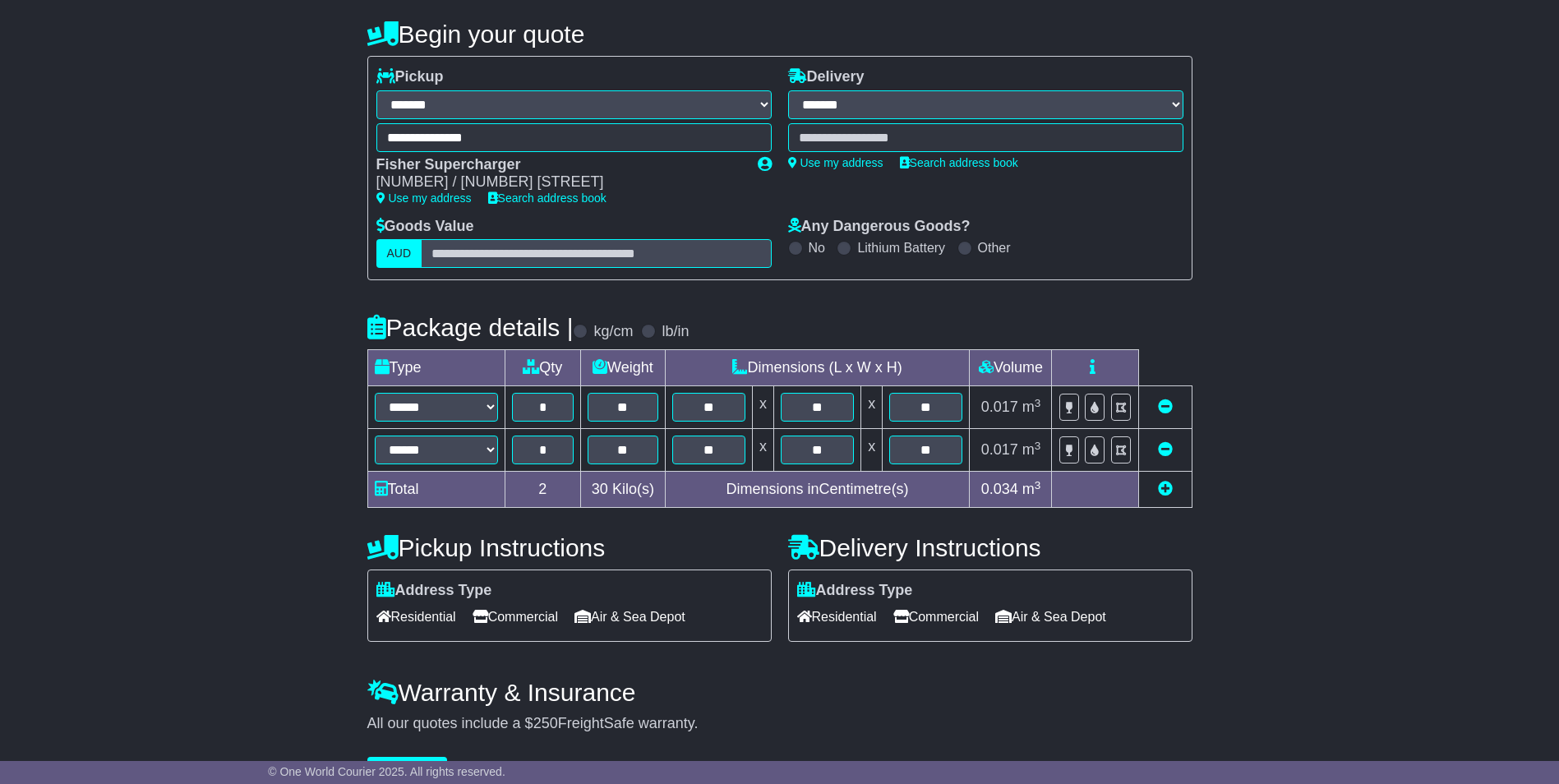 click on "0.017" at bounding box center [999, 450] 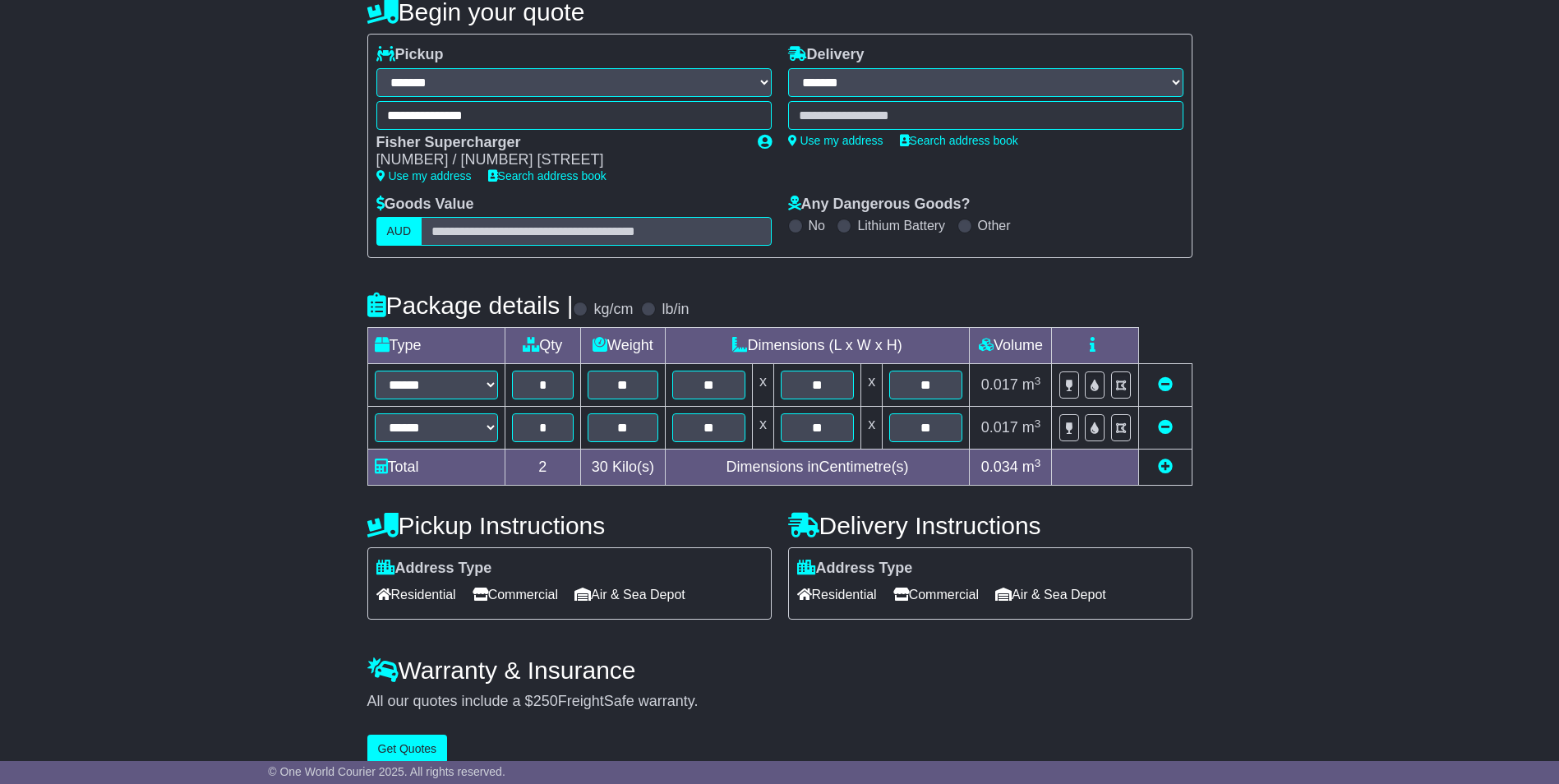 scroll, scrollTop: 196, scrollLeft: 0, axis: vertical 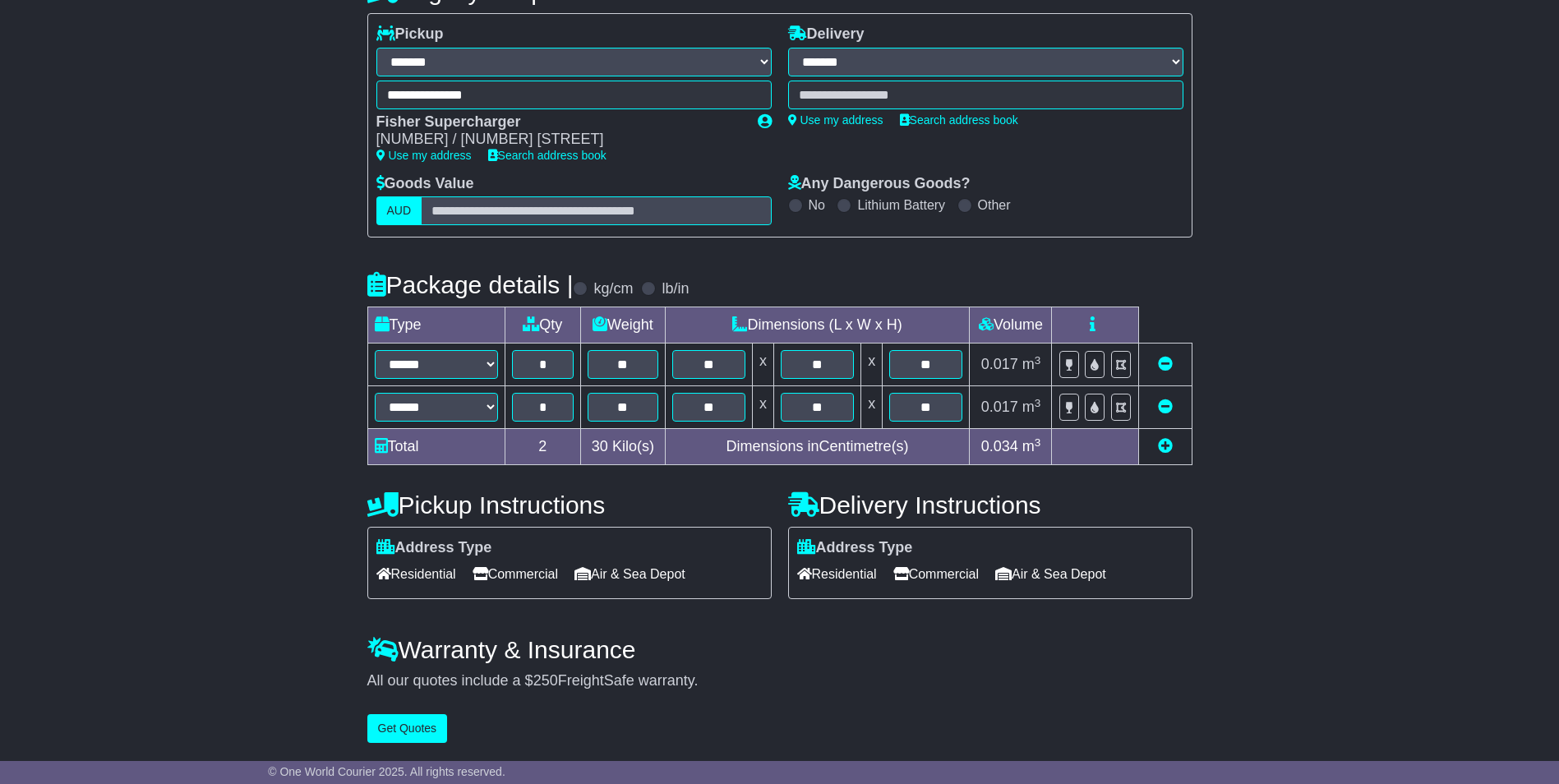 click on "Commercial" at bounding box center [936, 574] 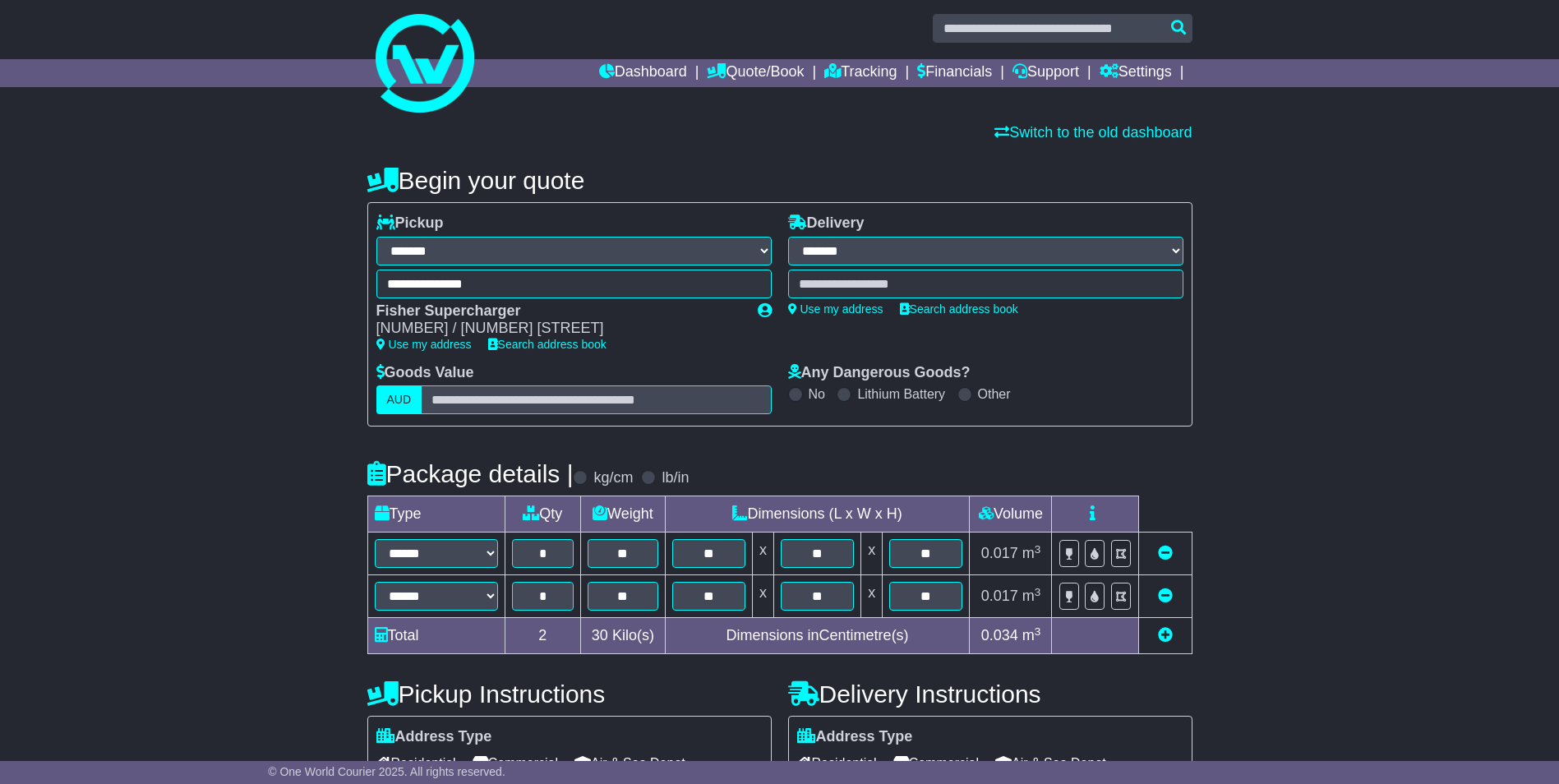scroll, scrollTop: 0, scrollLeft: 0, axis: both 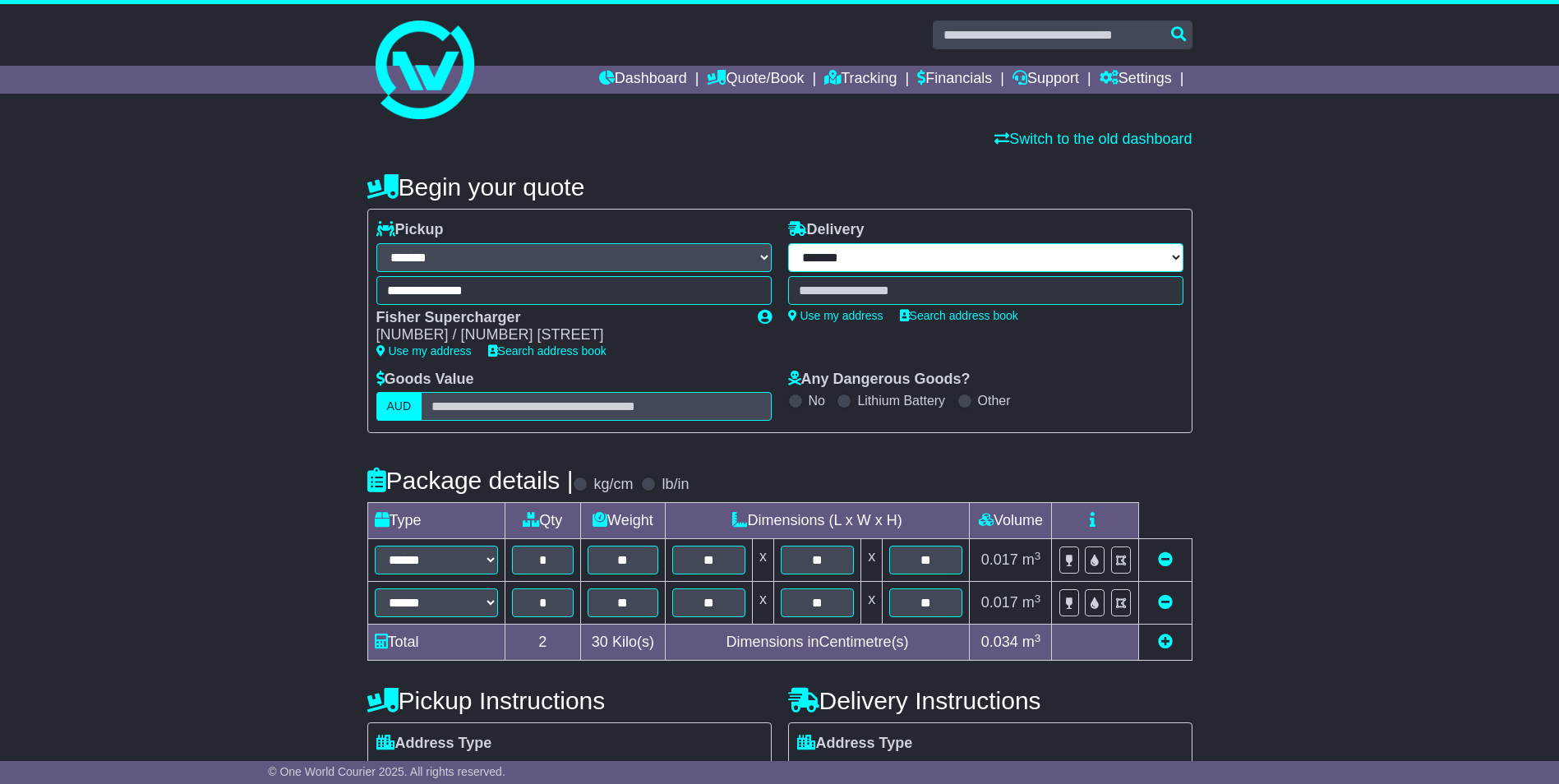click on "**********" at bounding box center [985, 257] 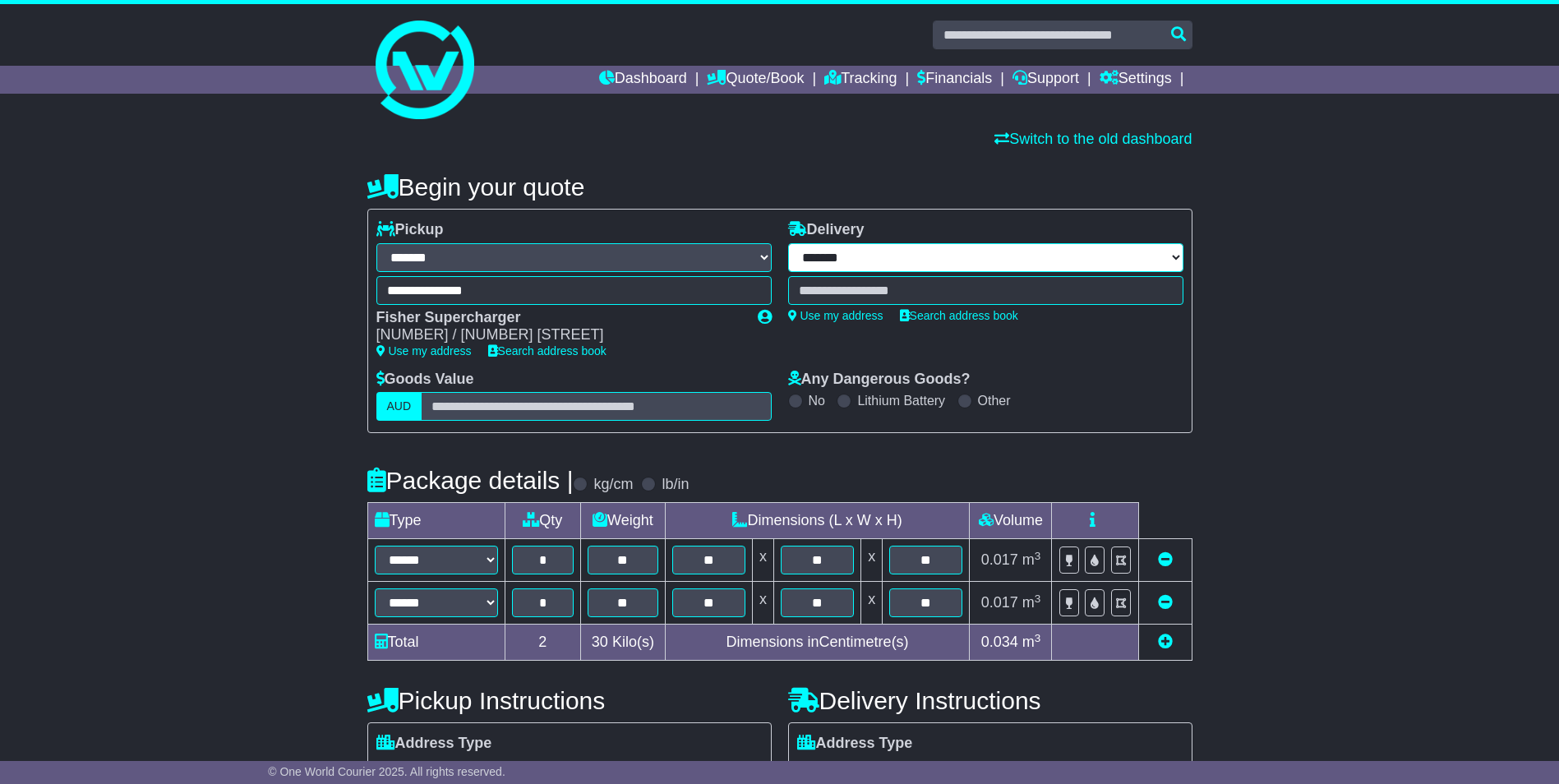 select on "***" 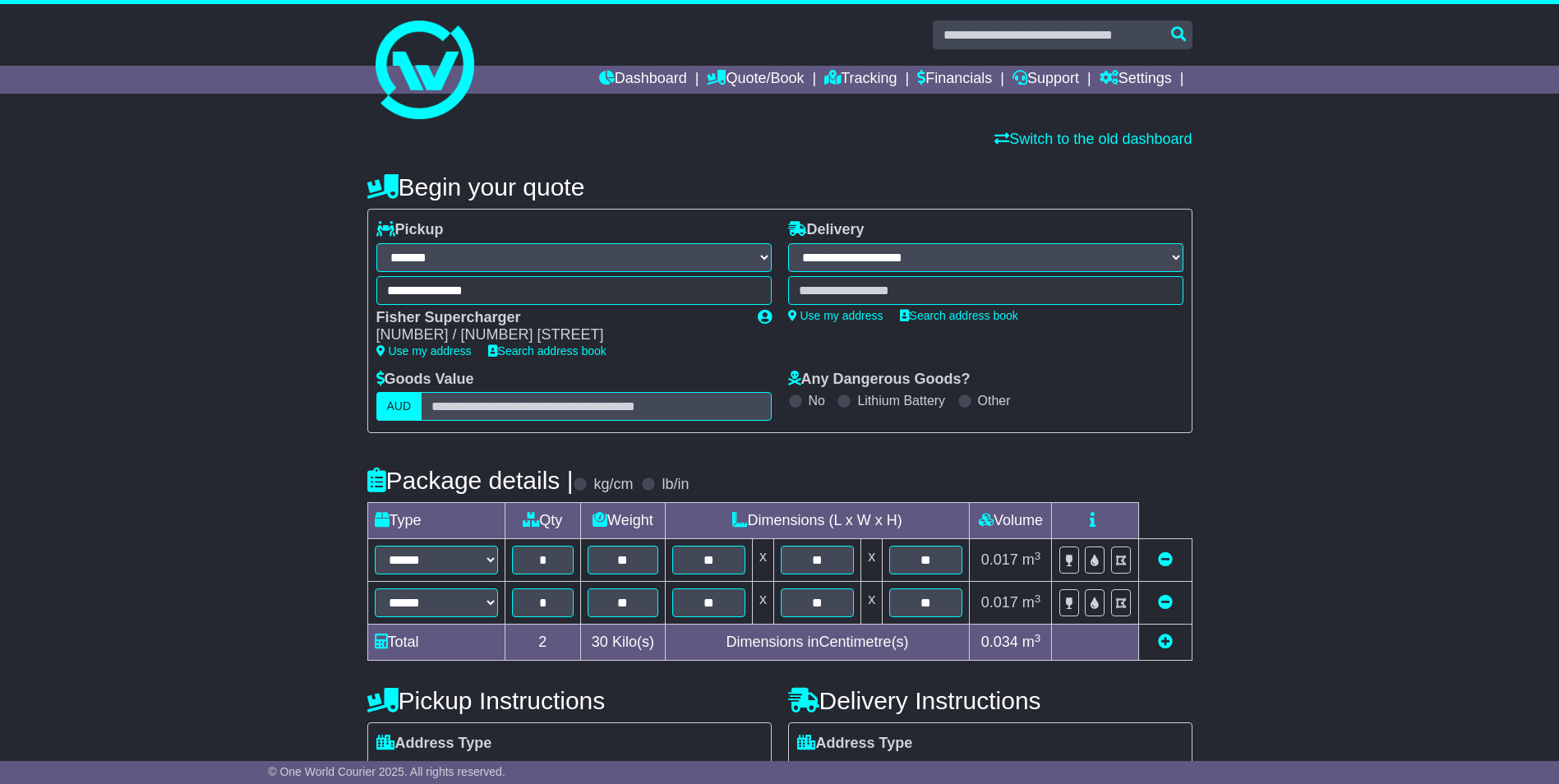 click on "**********" at bounding box center [985, 257] 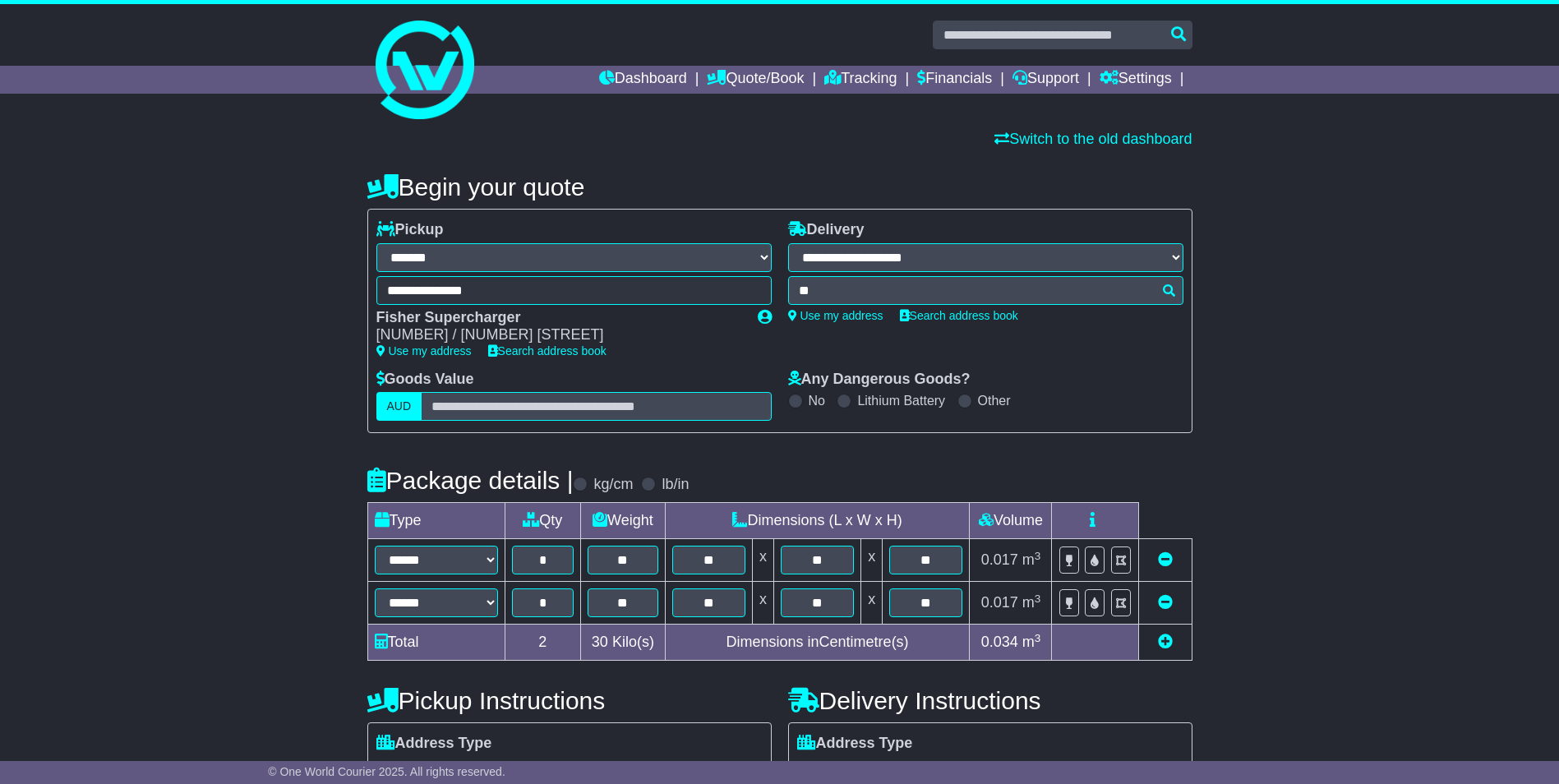 type on "*" 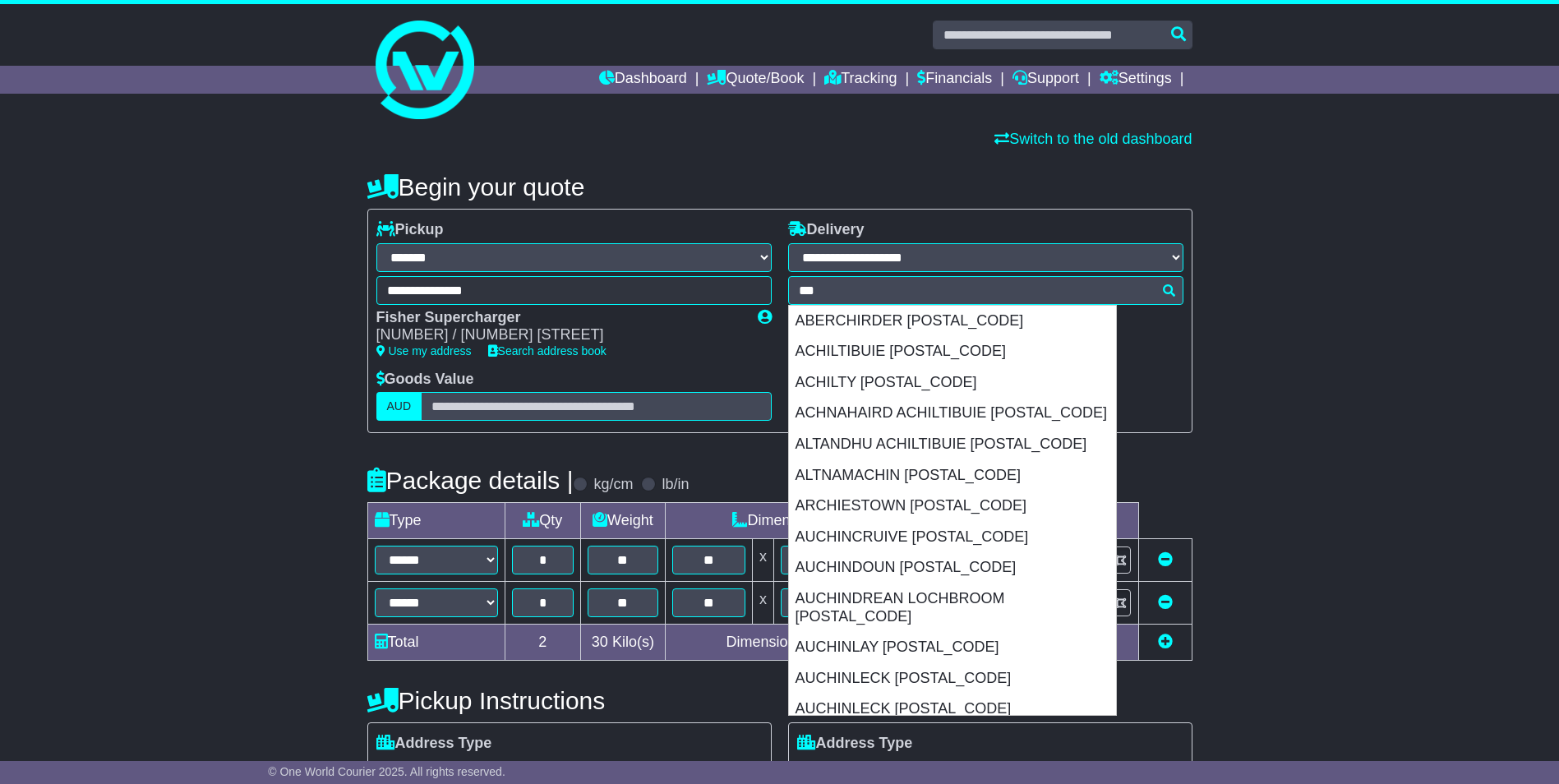 type on "****" 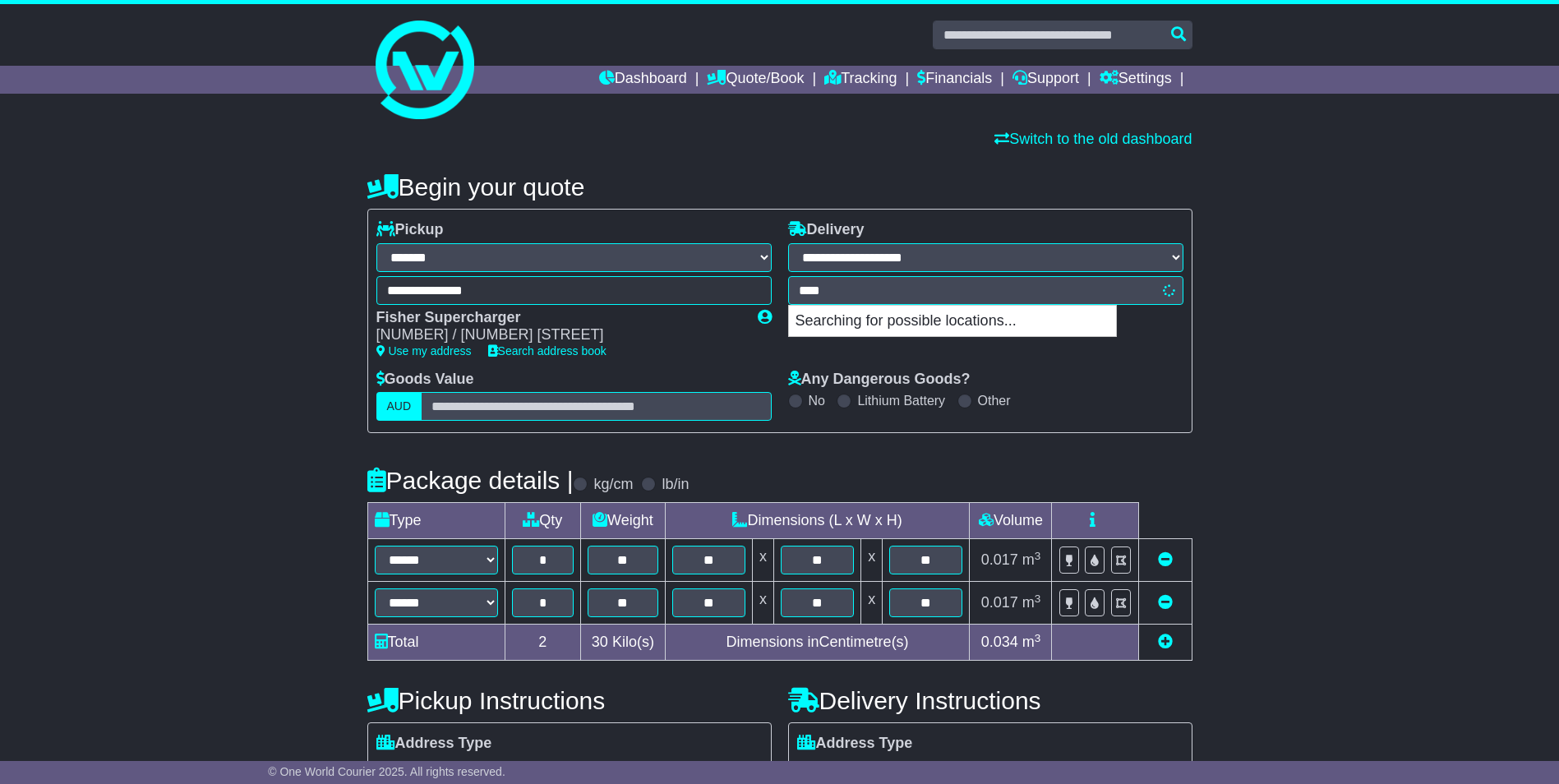 type on "**********" 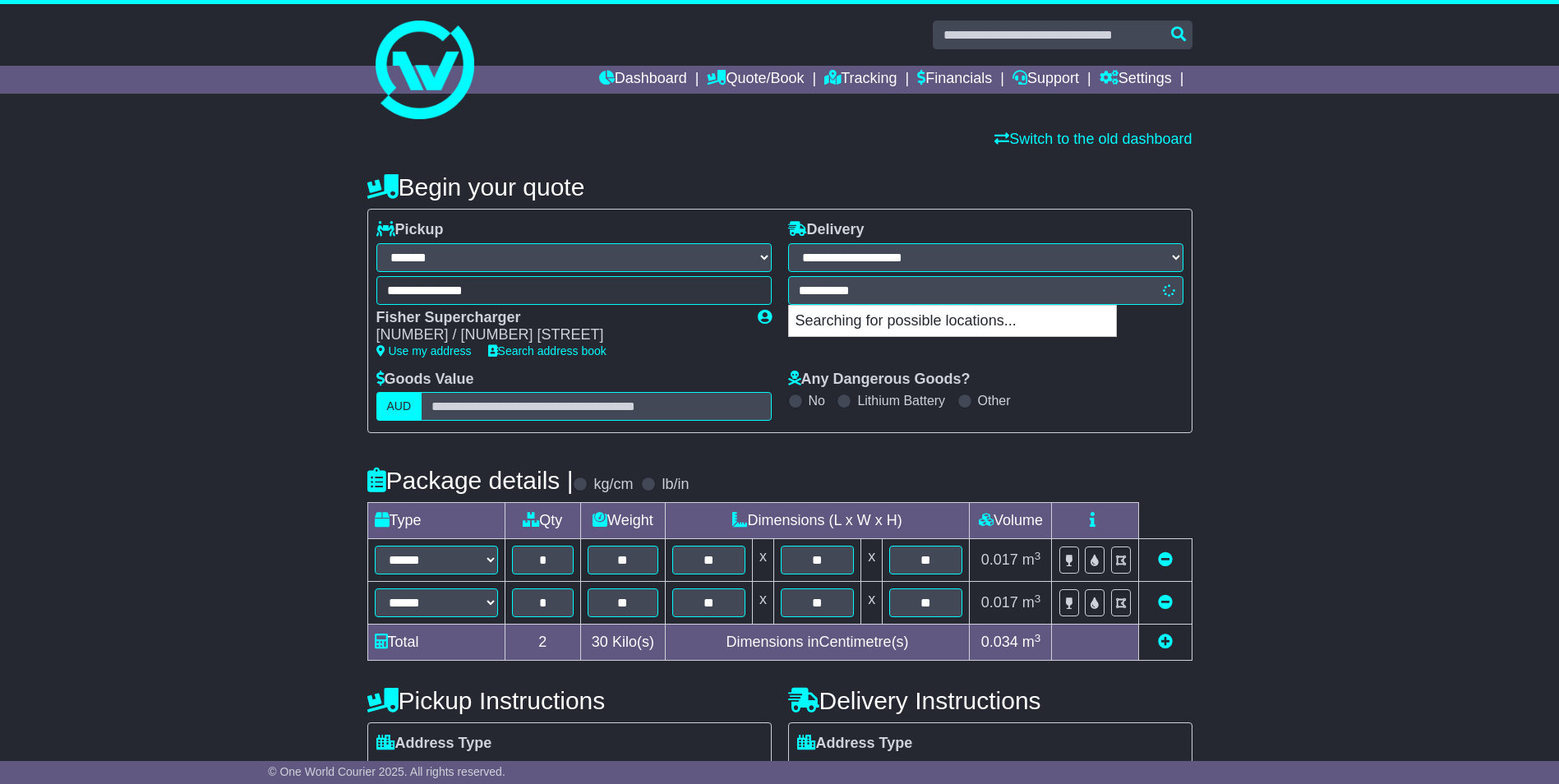 type 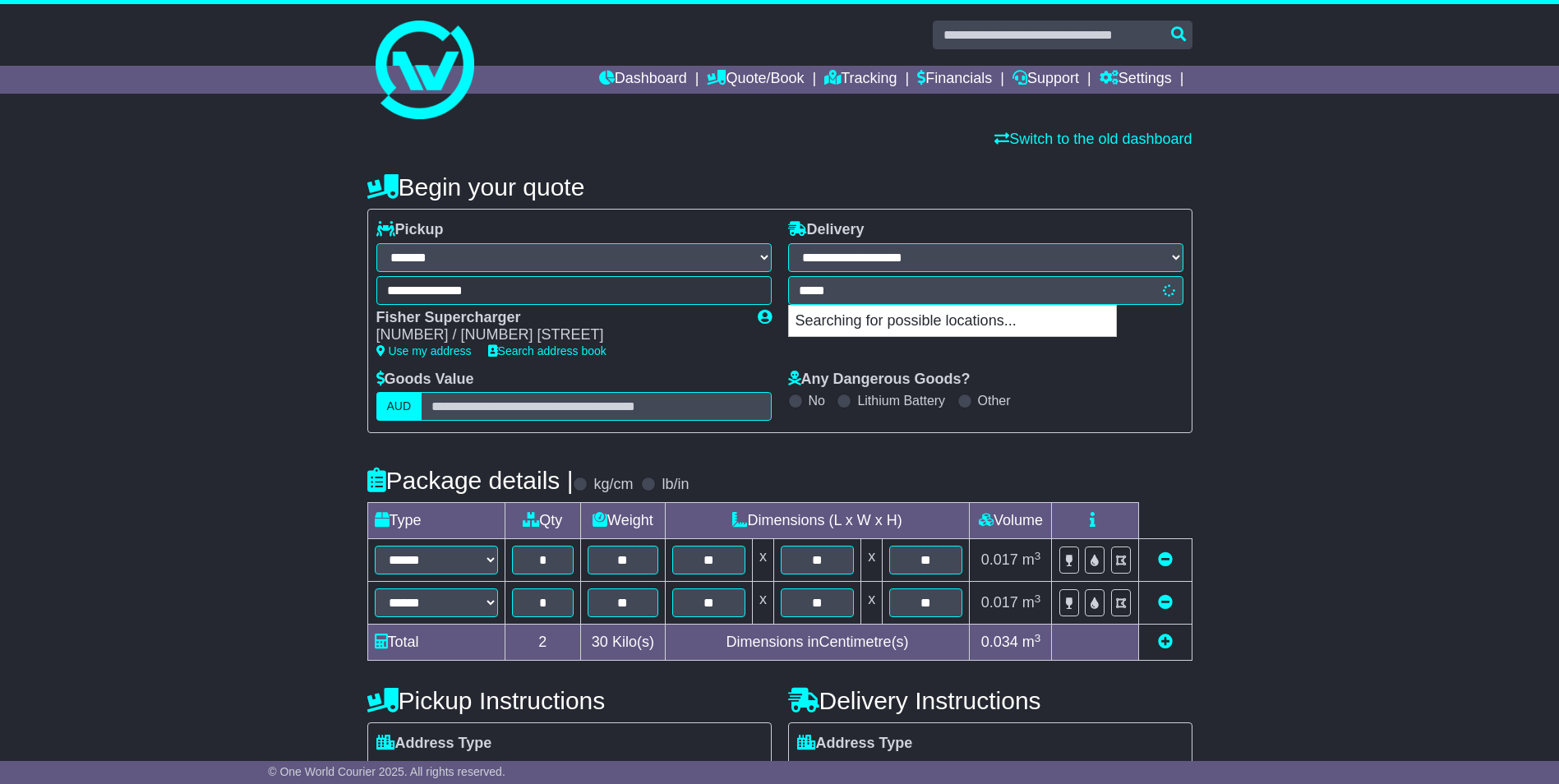type on "**********" 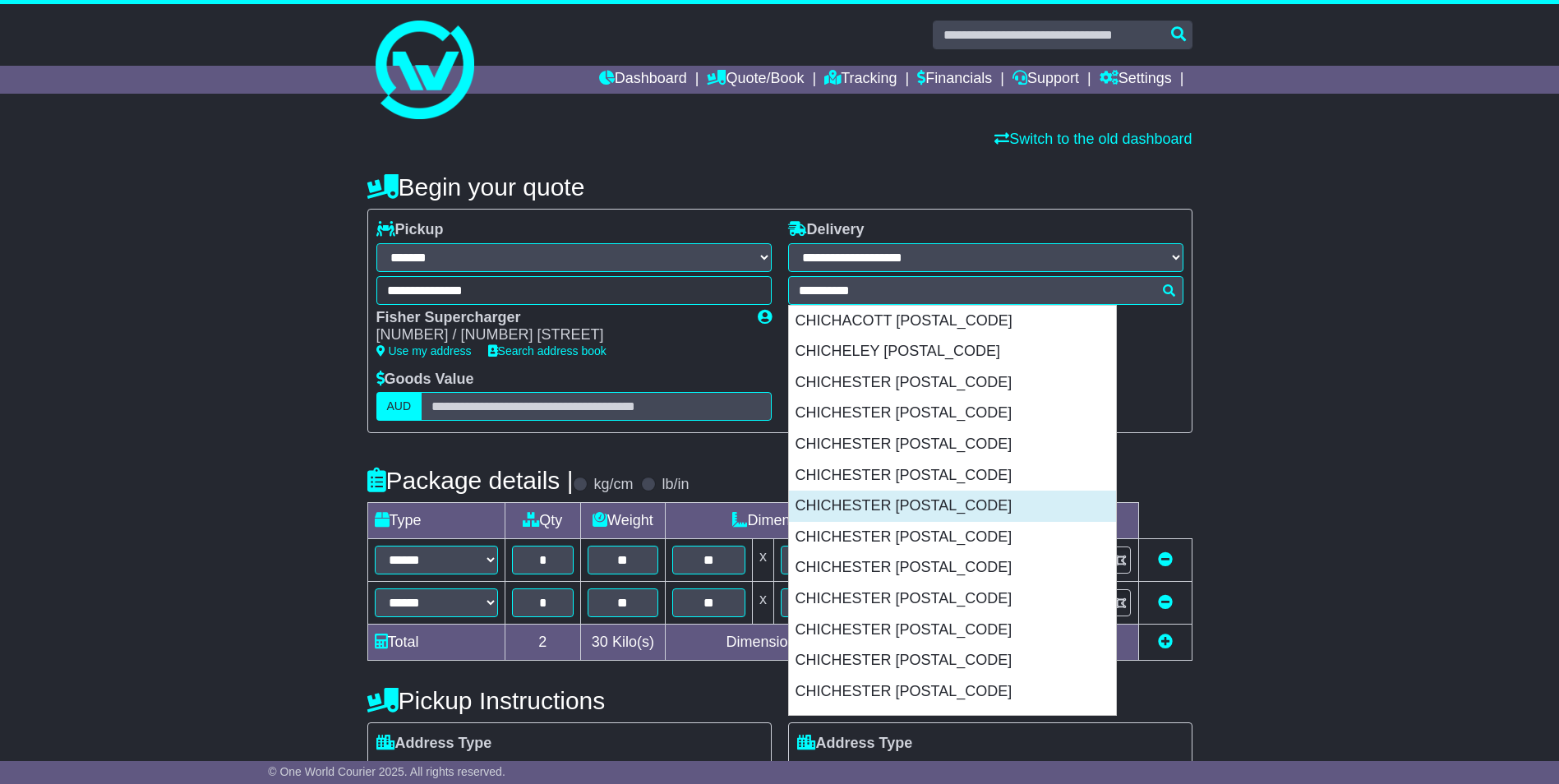 click on "CHICHESTER [POSTAL_CODE]" at bounding box center (952, 506) 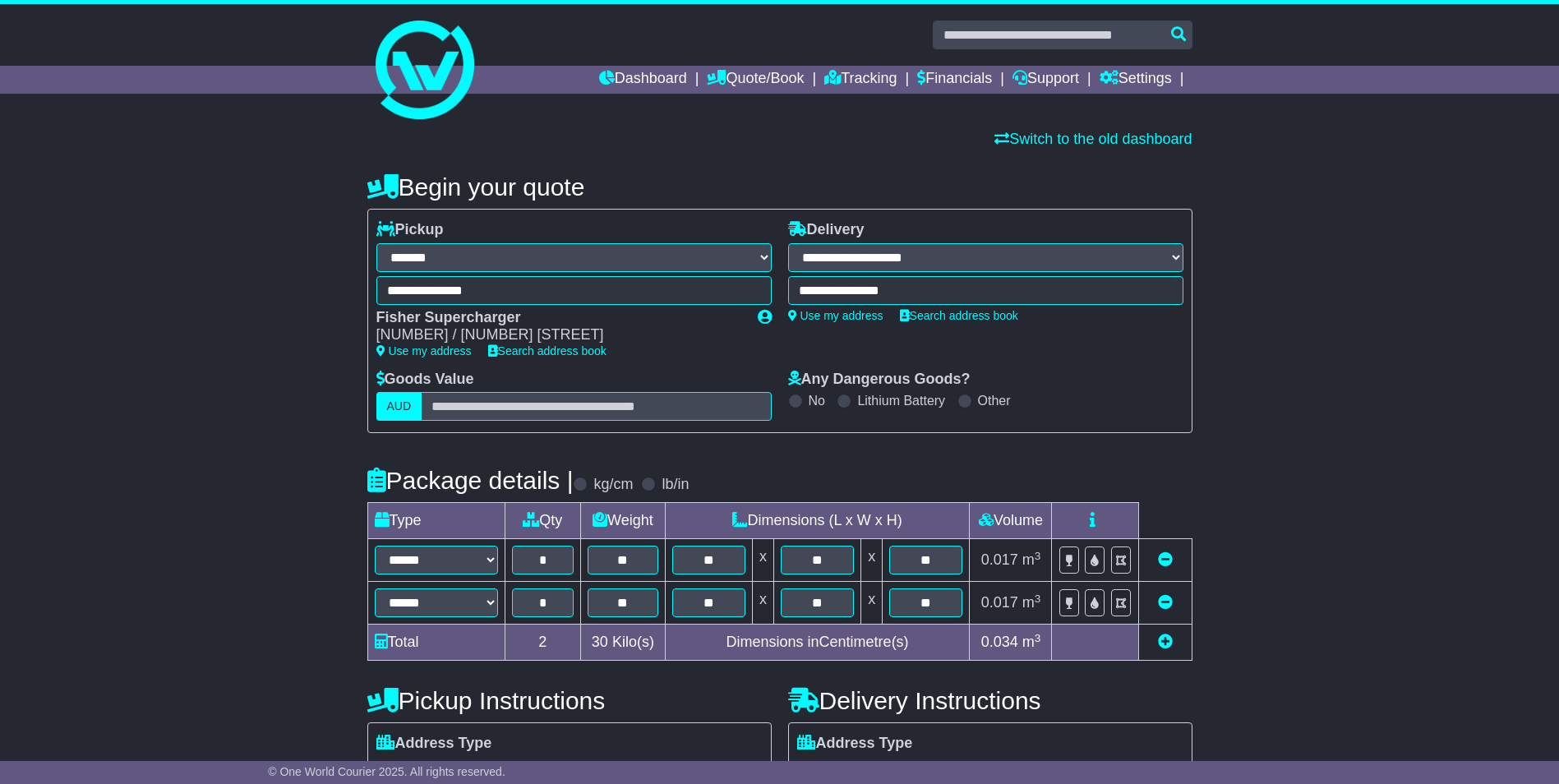 type on "**********" 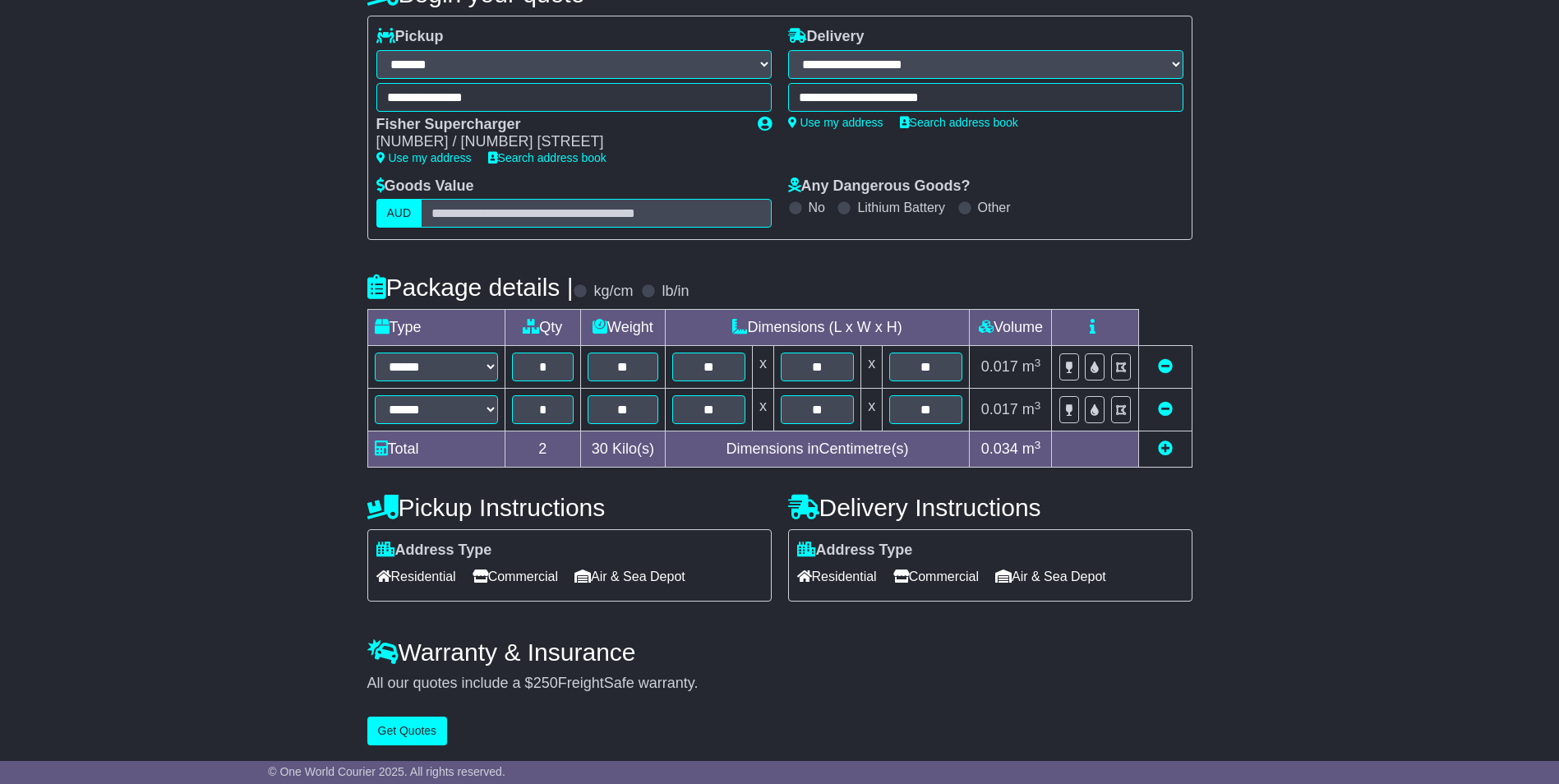 scroll, scrollTop: 197, scrollLeft: 0, axis: vertical 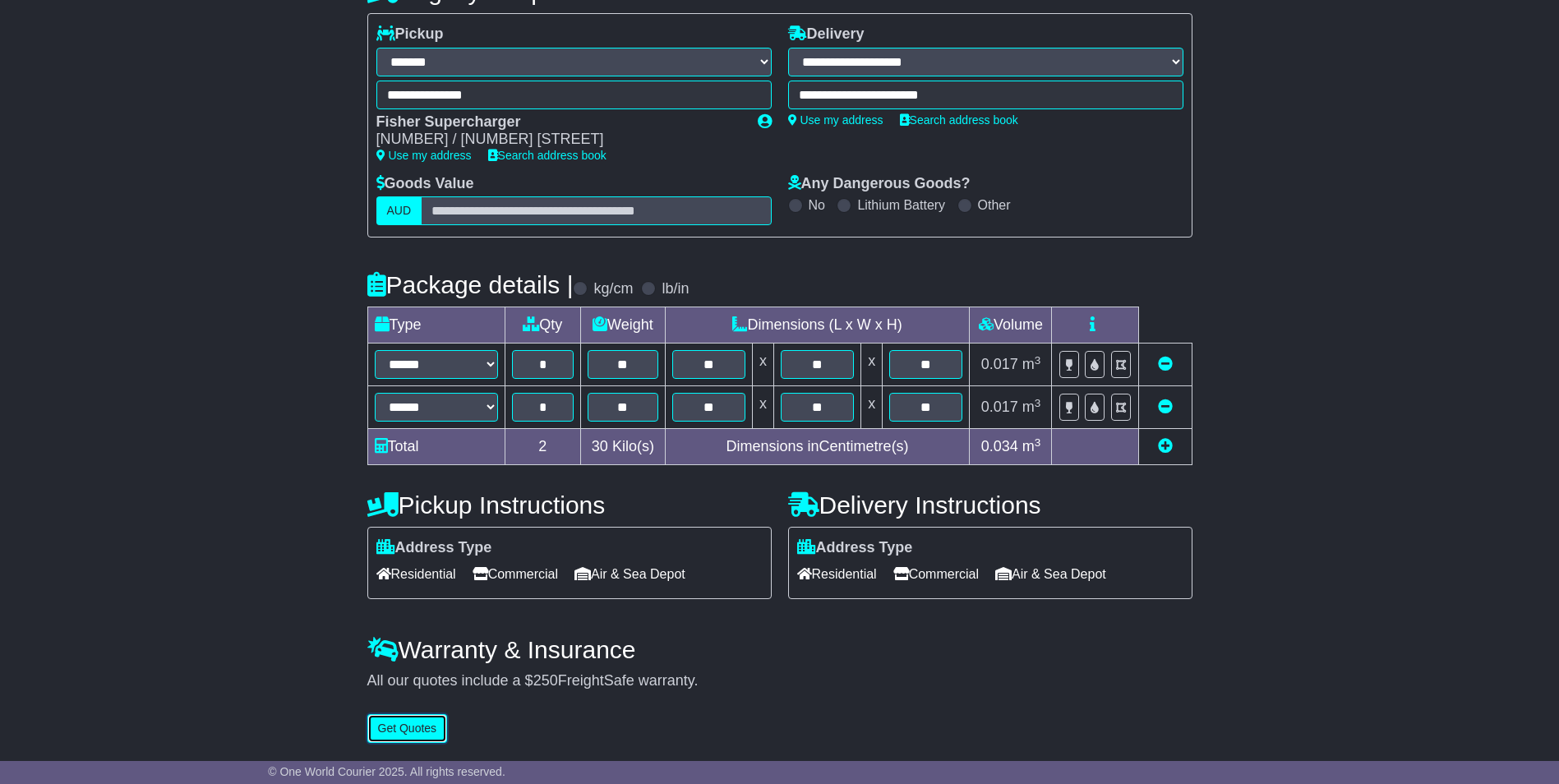 click on "Get Quotes" at bounding box center (408, 728) 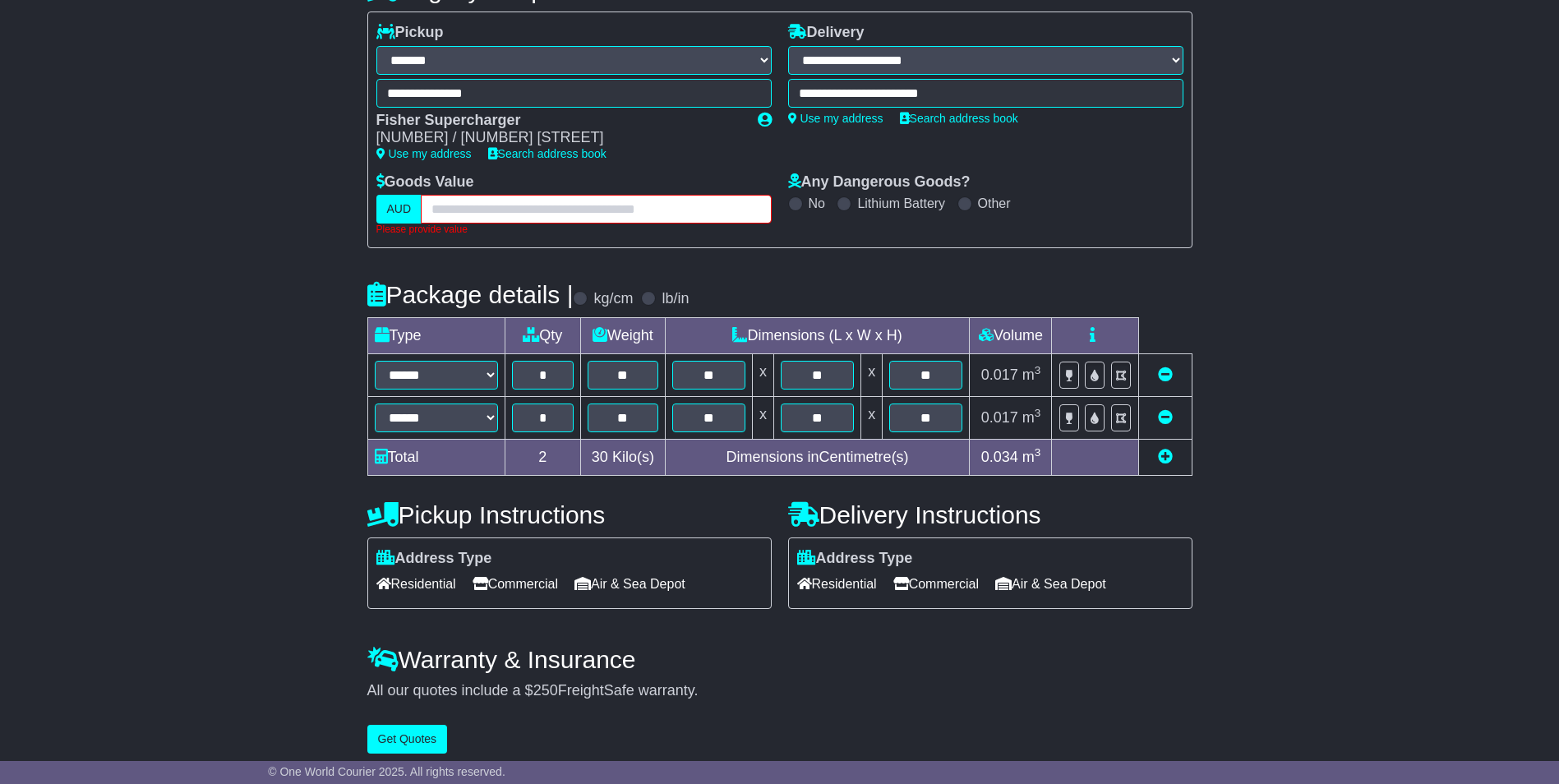 click at bounding box center [596, 209] 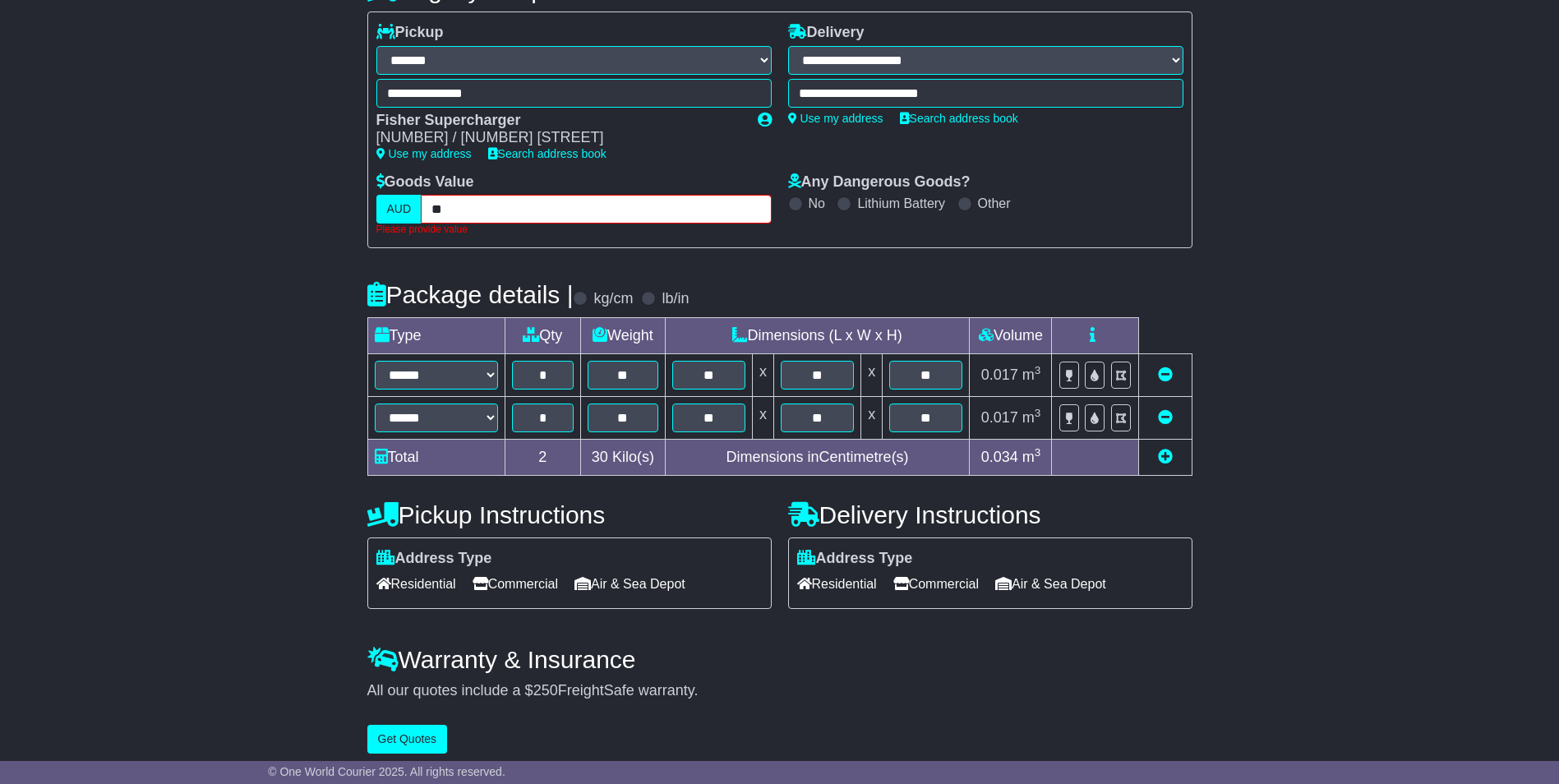 type on "*" 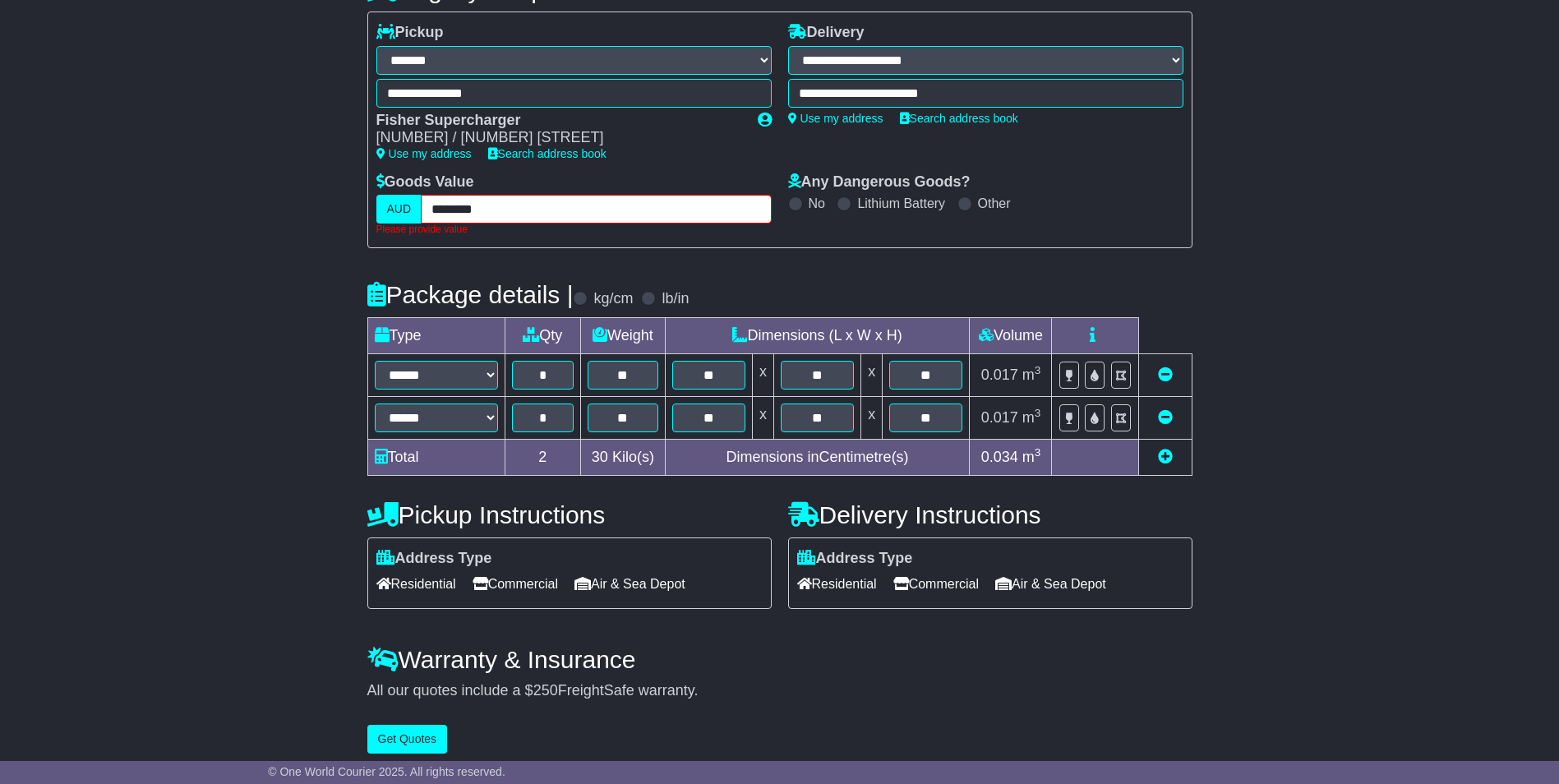 click on "*******" at bounding box center [596, 209] 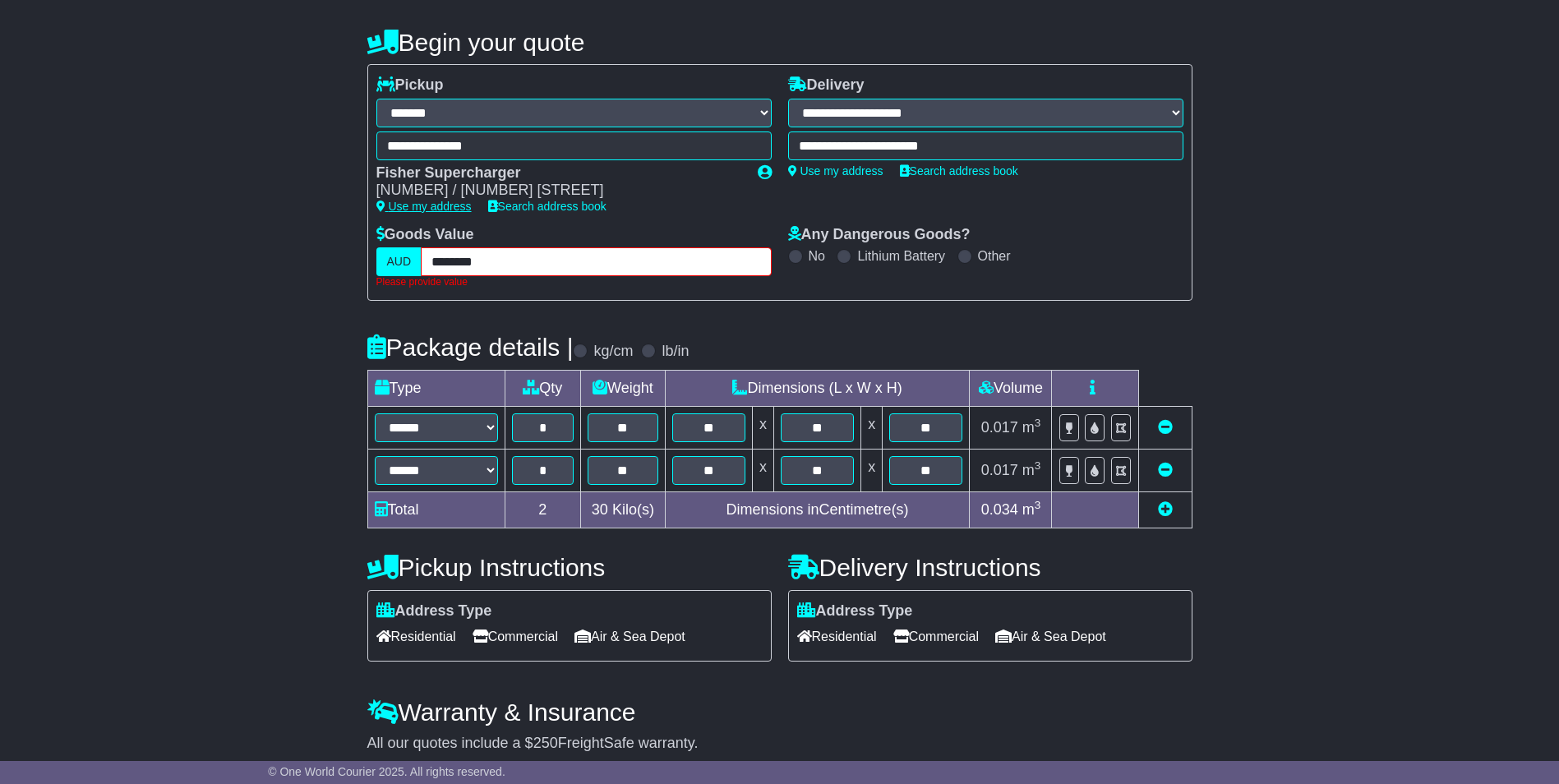 scroll, scrollTop: 115, scrollLeft: 0, axis: vertical 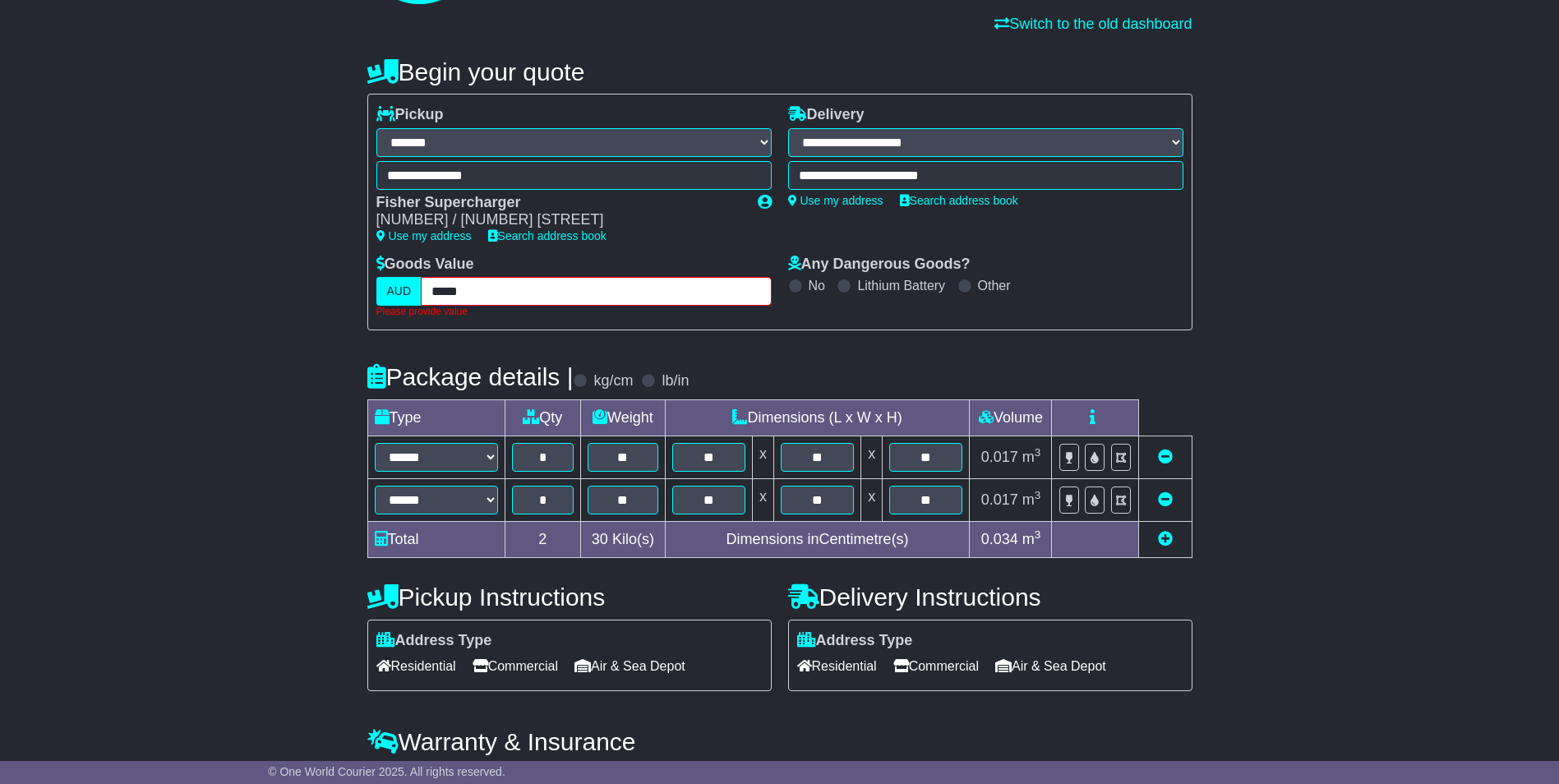type on "*****" 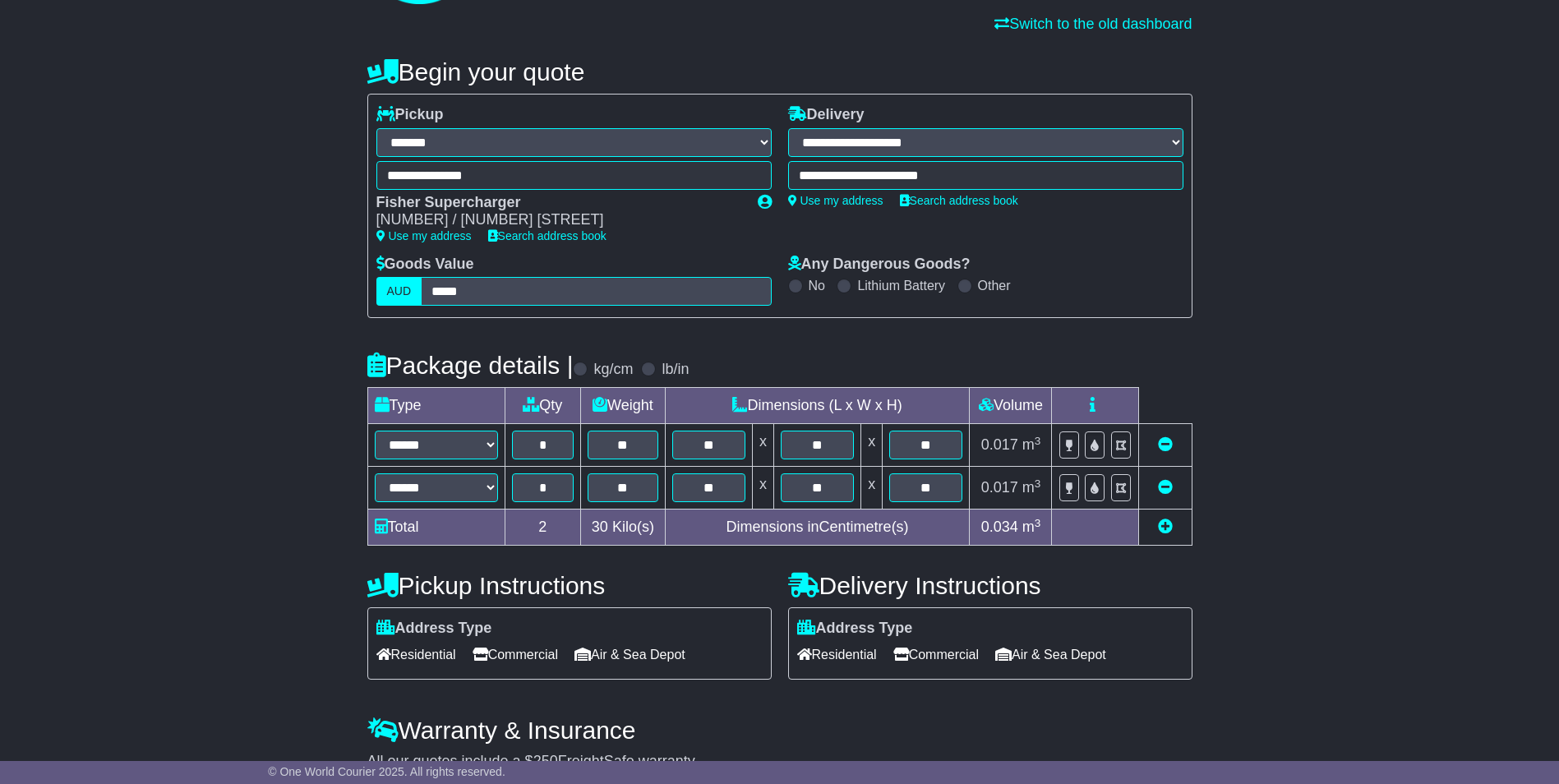 click on "**********" at bounding box center [779, 437] 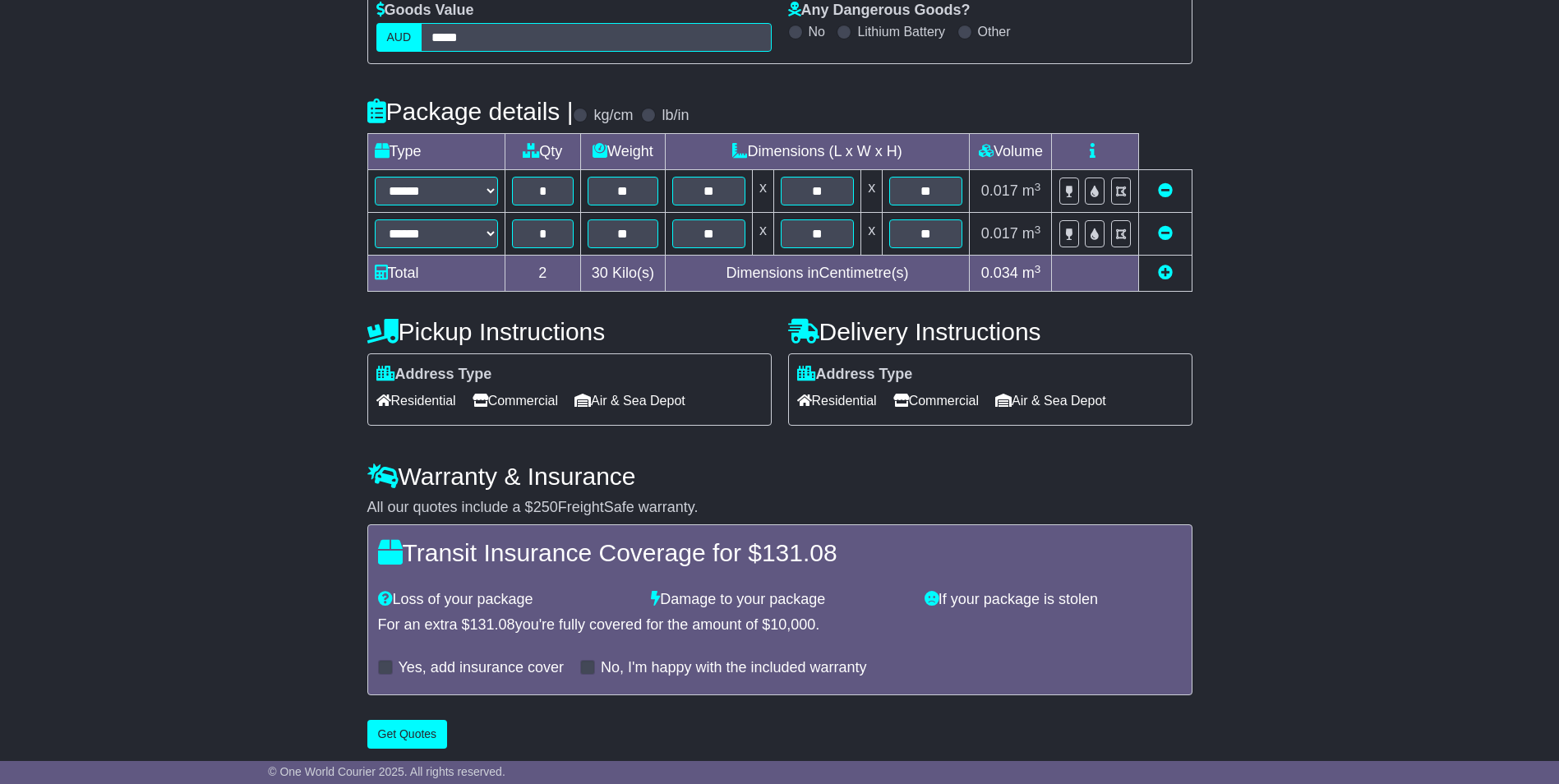 scroll, scrollTop: 376, scrollLeft: 0, axis: vertical 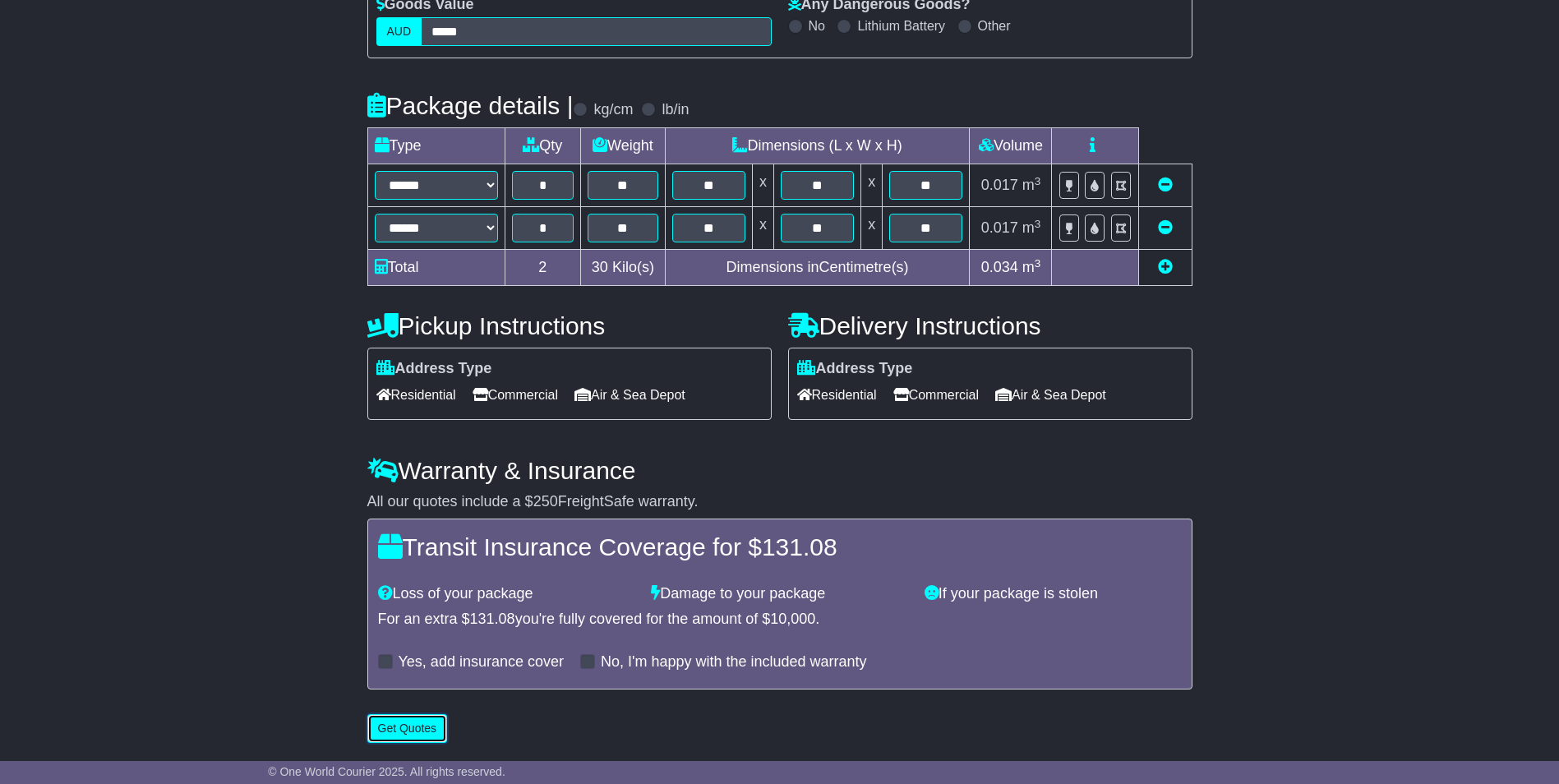 click on "Get Quotes" at bounding box center [408, 728] 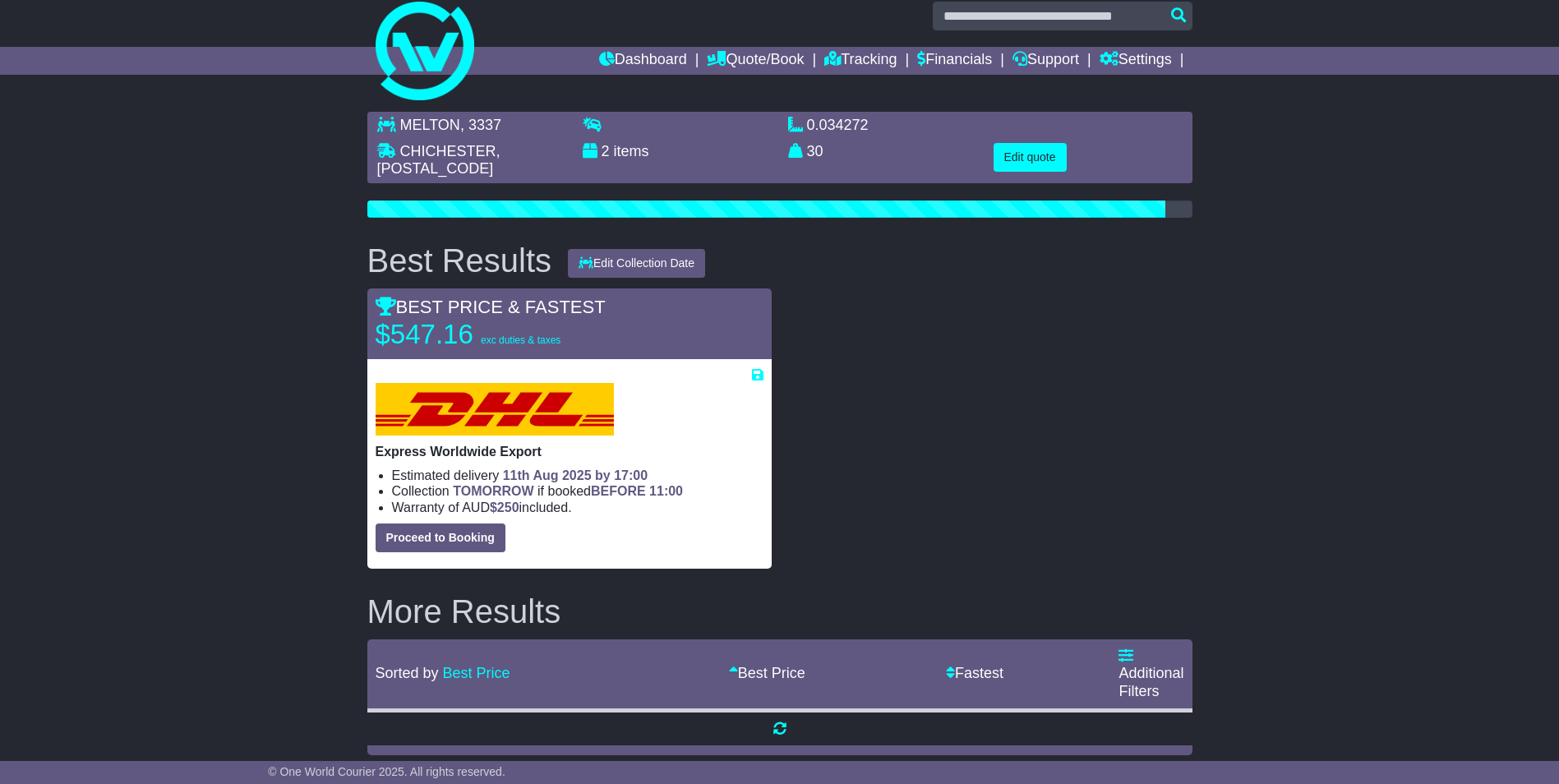 scroll, scrollTop: 25, scrollLeft: 0, axis: vertical 